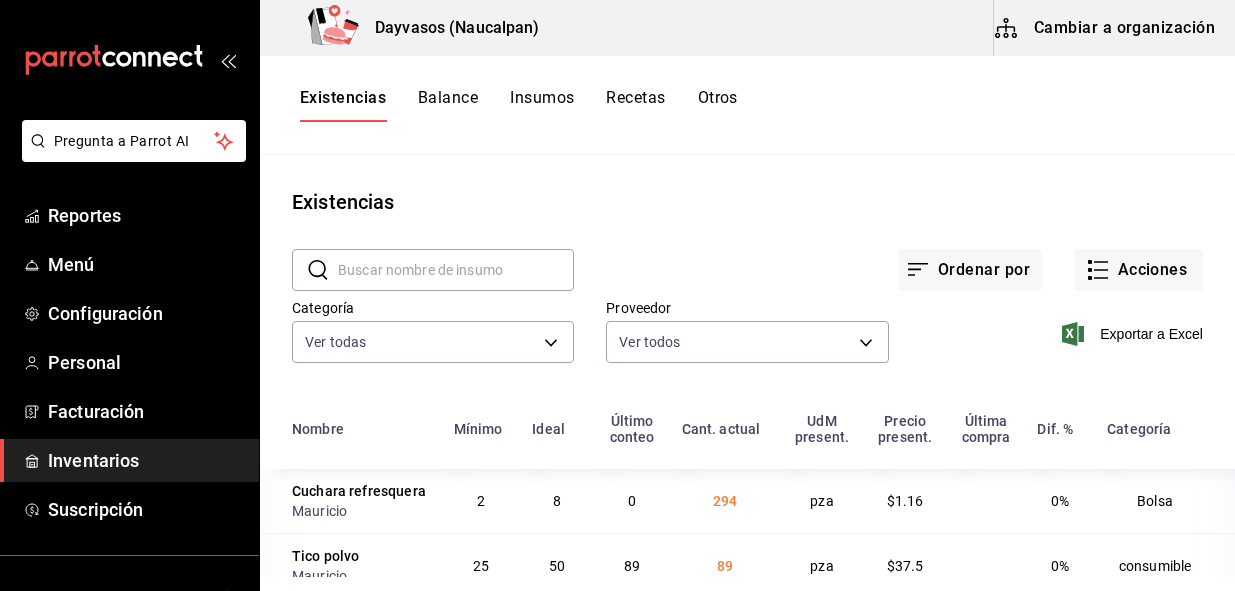 scroll, scrollTop: 0, scrollLeft: 0, axis: both 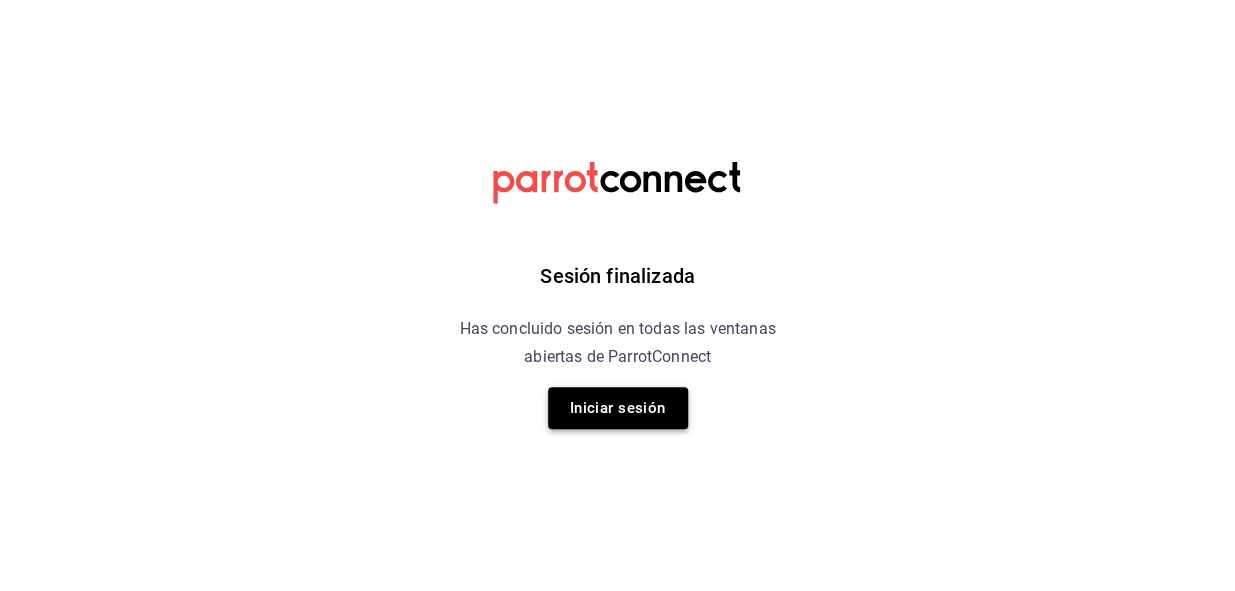 click on "Iniciar sesión" at bounding box center (618, 408) 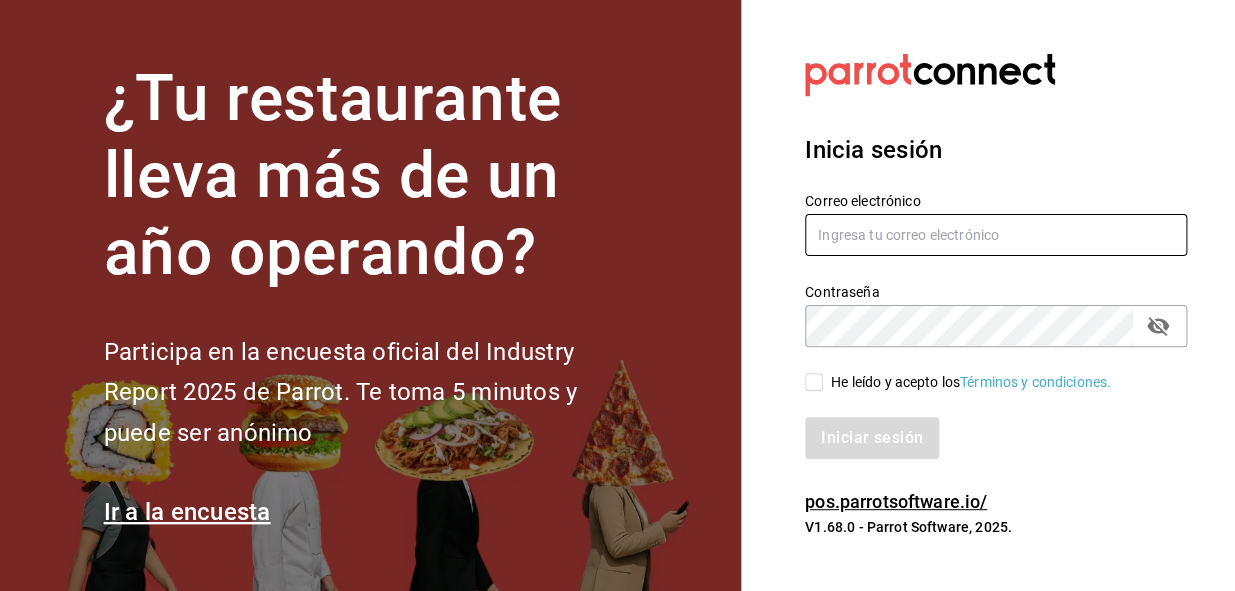 type on "[EMAIL]" 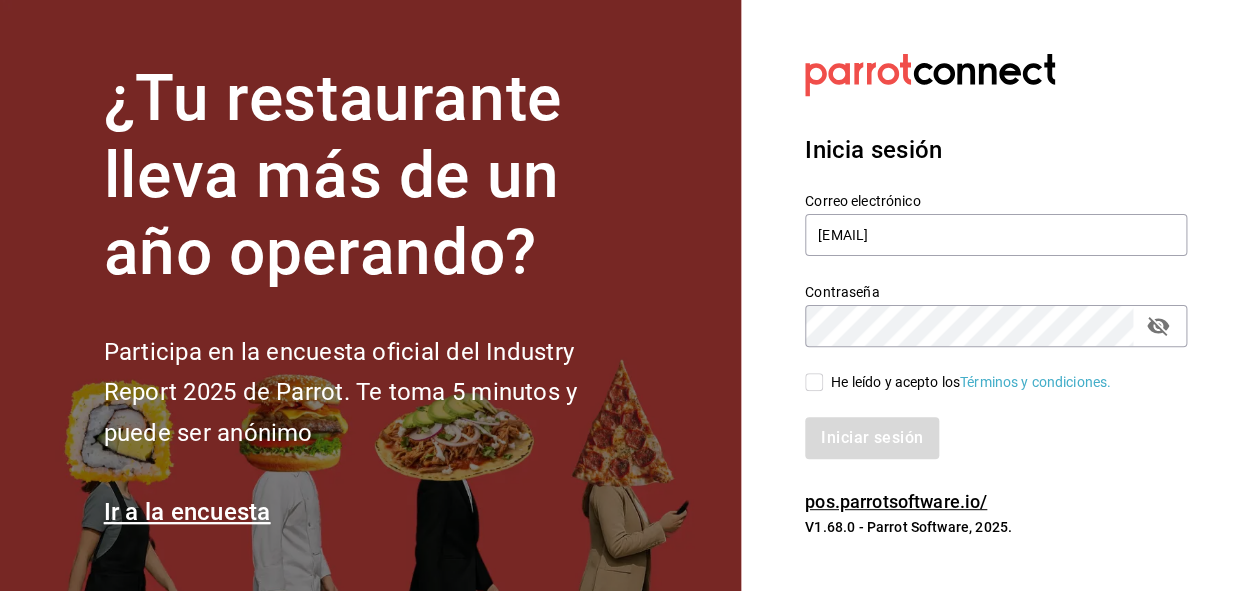 click on "He leído y acepto los  Términos y condiciones." at bounding box center (967, 382) 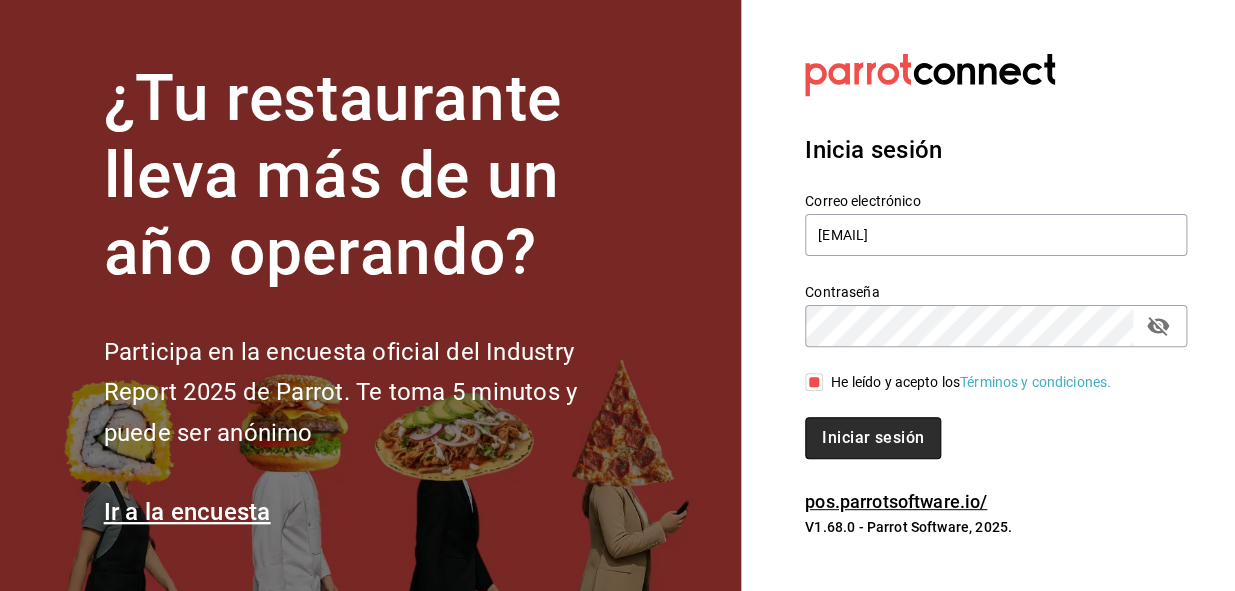 click on "Iniciar sesión" at bounding box center (873, 438) 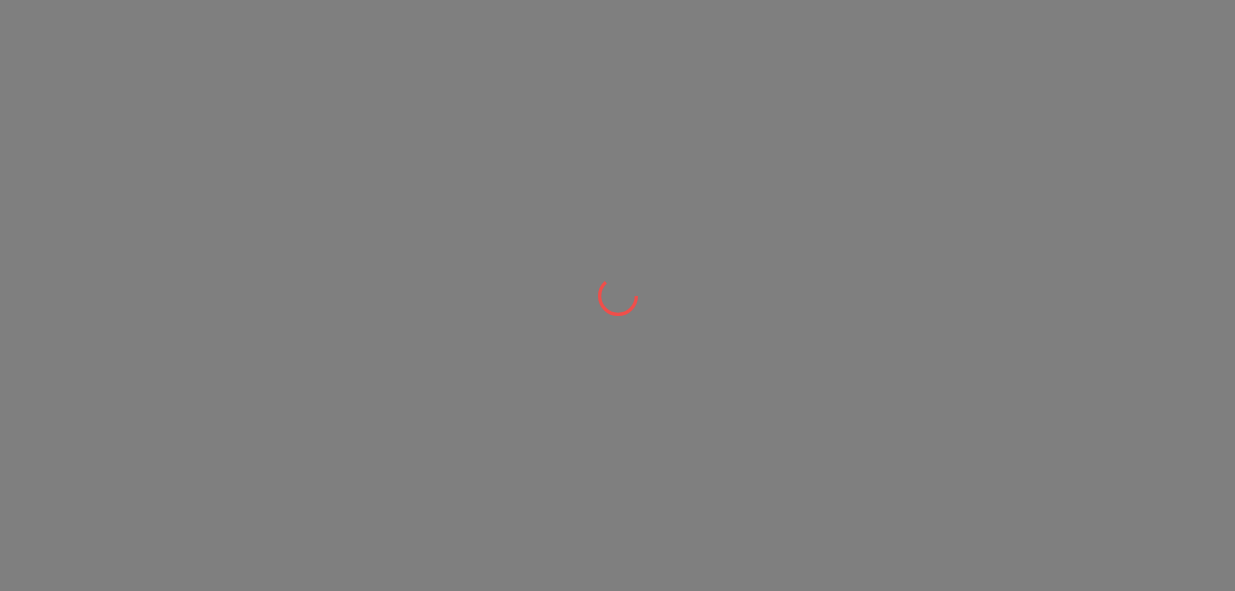 scroll, scrollTop: 0, scrollLeft: 0, axis: both 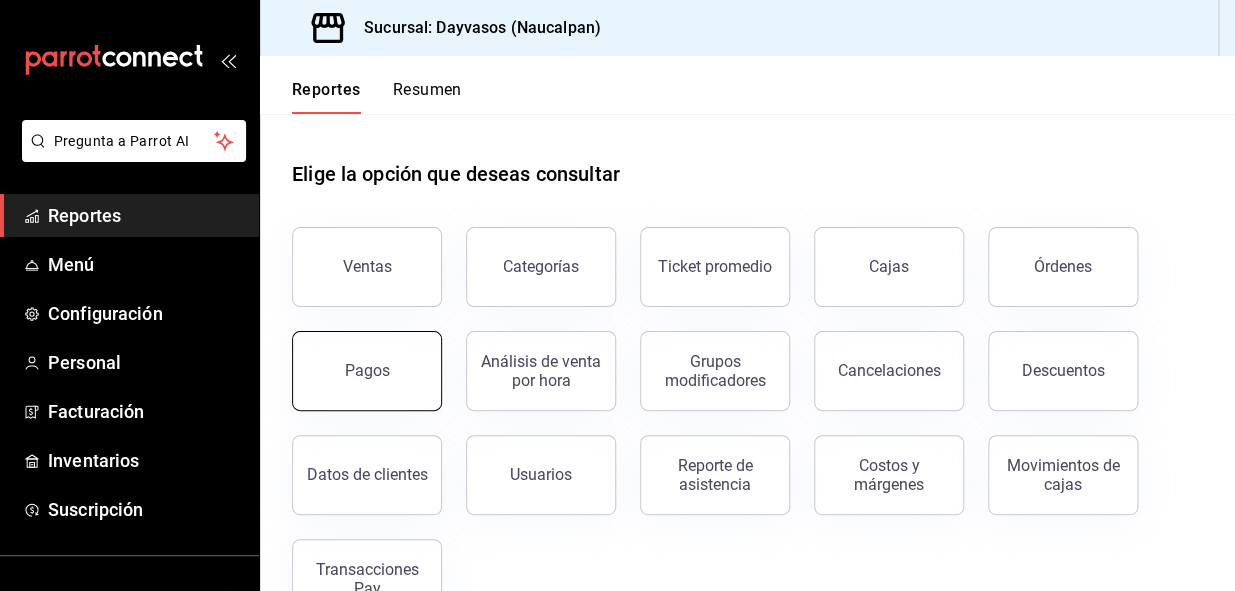 click on "Pagos" at bounding box center [367, 371] 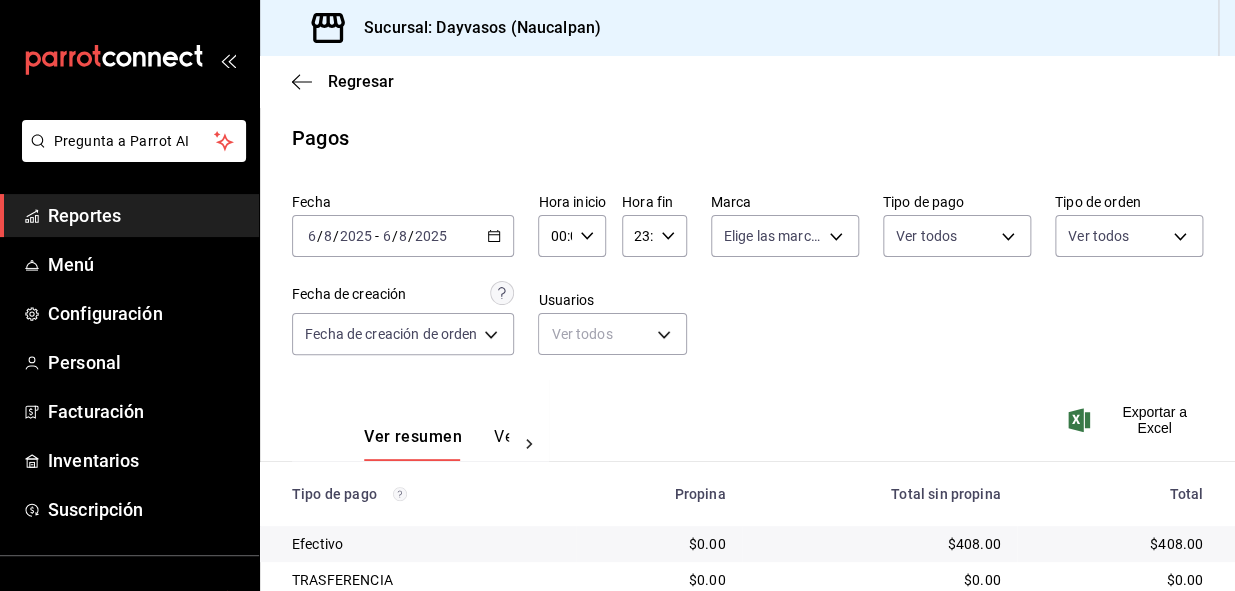 scroll, scrollTop: 111, scrollLeft: 0, axis: vertical 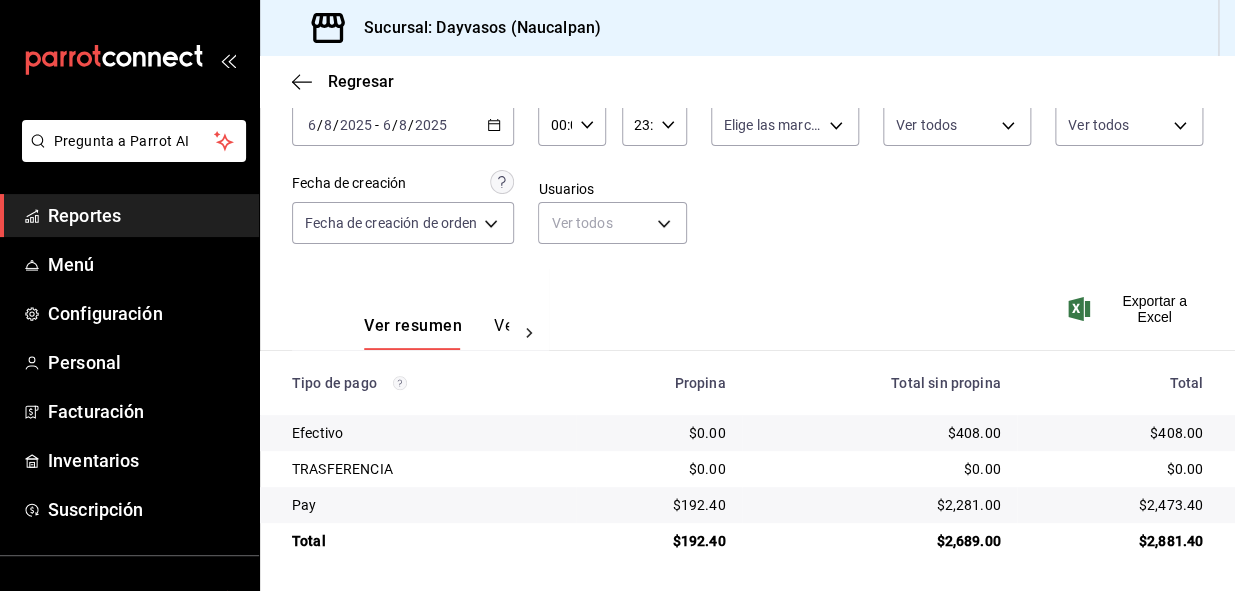 click on "2025-08-06 6 / 8 / 2025 - 2025-08-06 6 / 8 / 2025" at bounding box center (403, 125) 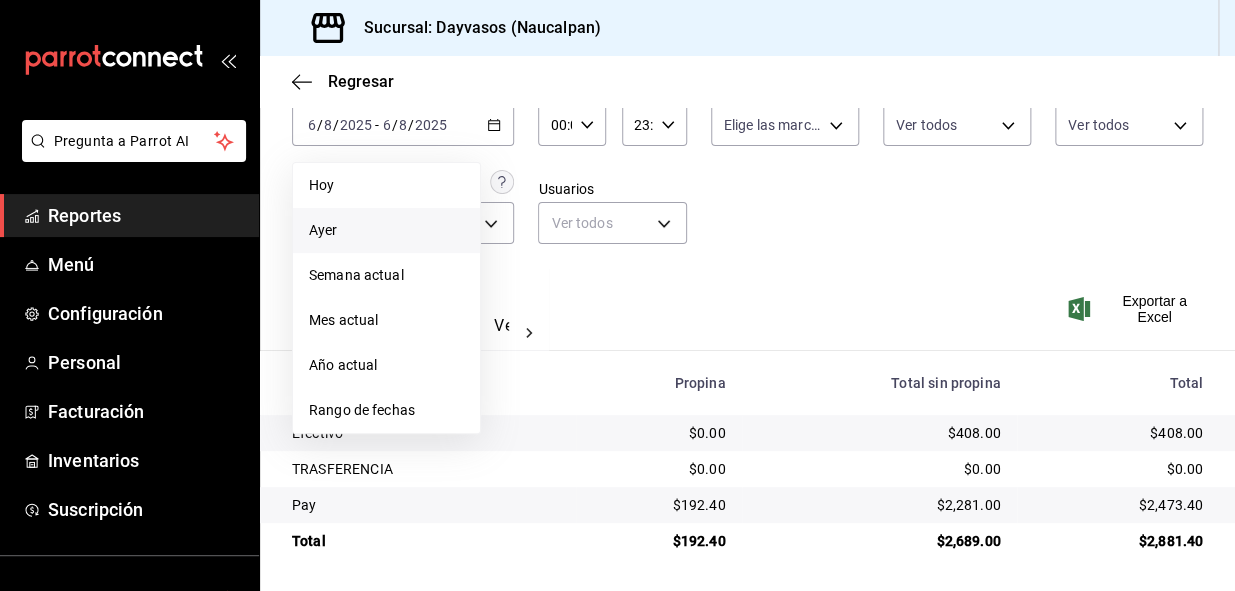 click on "Ayer" at bounding box center (386, 230) 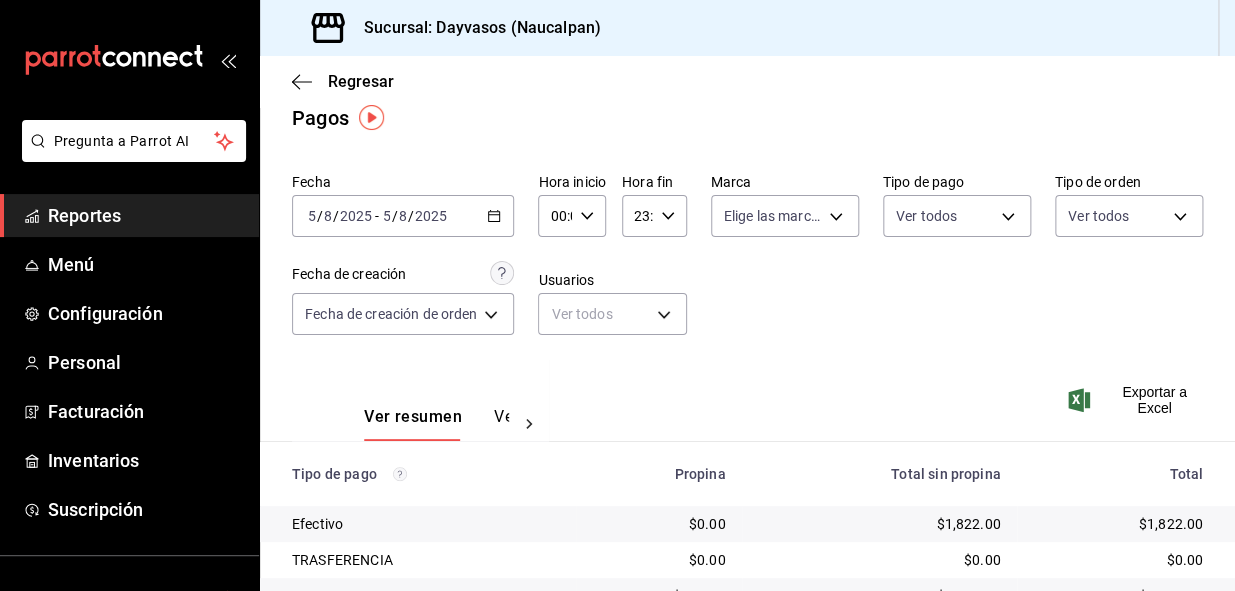 scroll, scrollTop: 111, scrollLeft: 0, axis: vertical 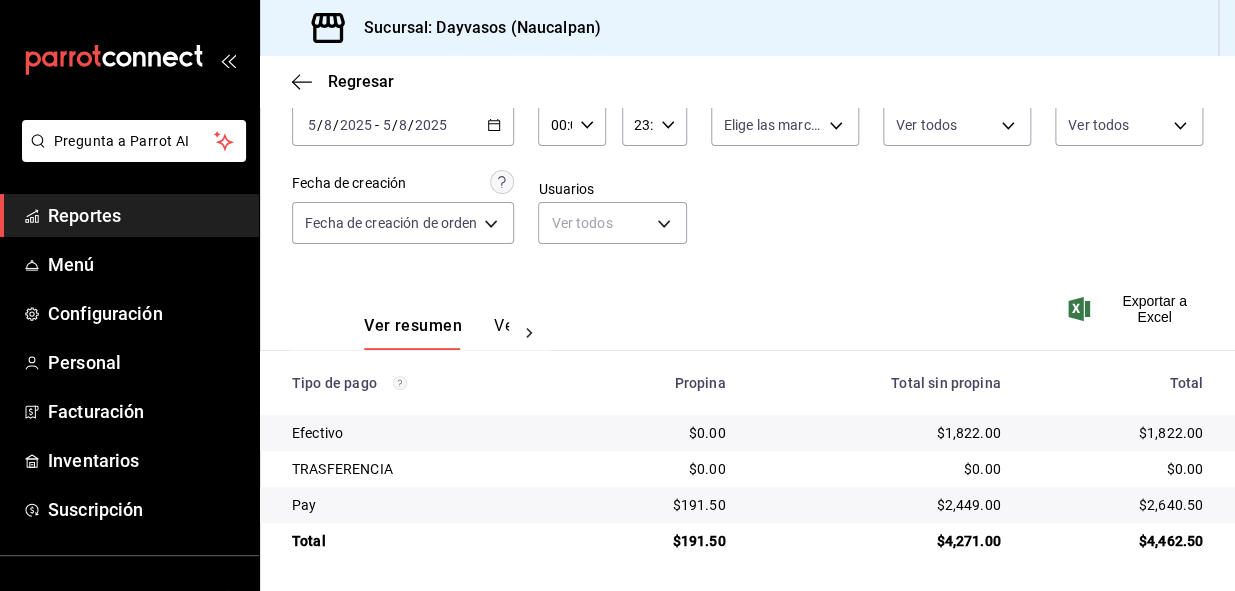 click 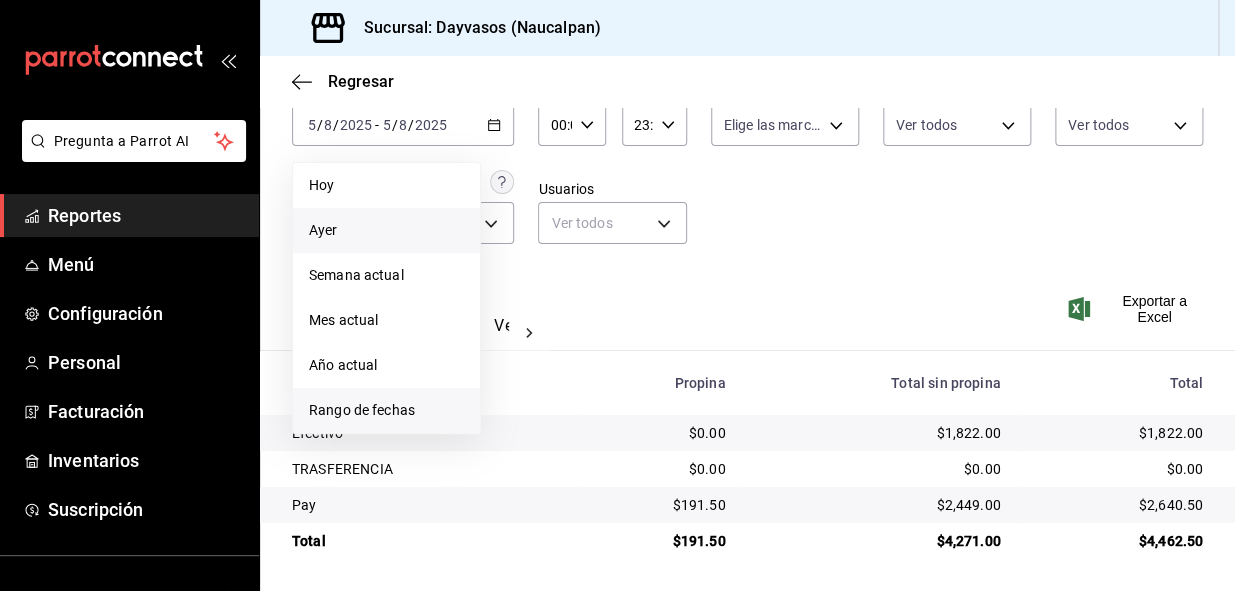 click on "Rango de fechas" at bounding box center [386, 410] 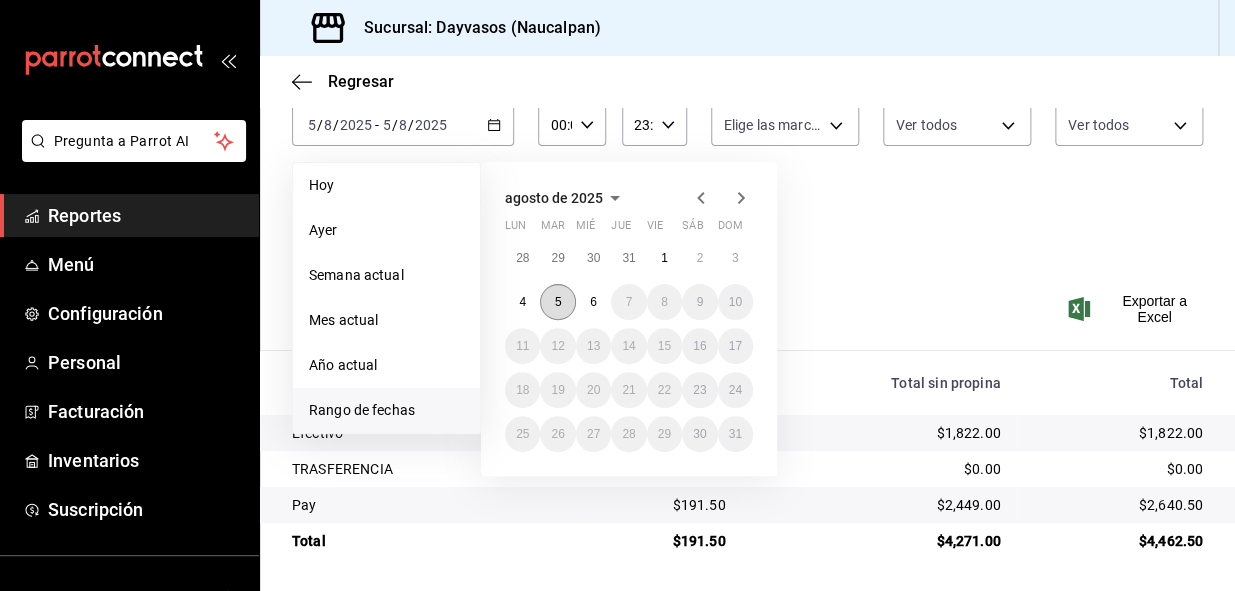 click on "5" at bounding box center (558, 302) 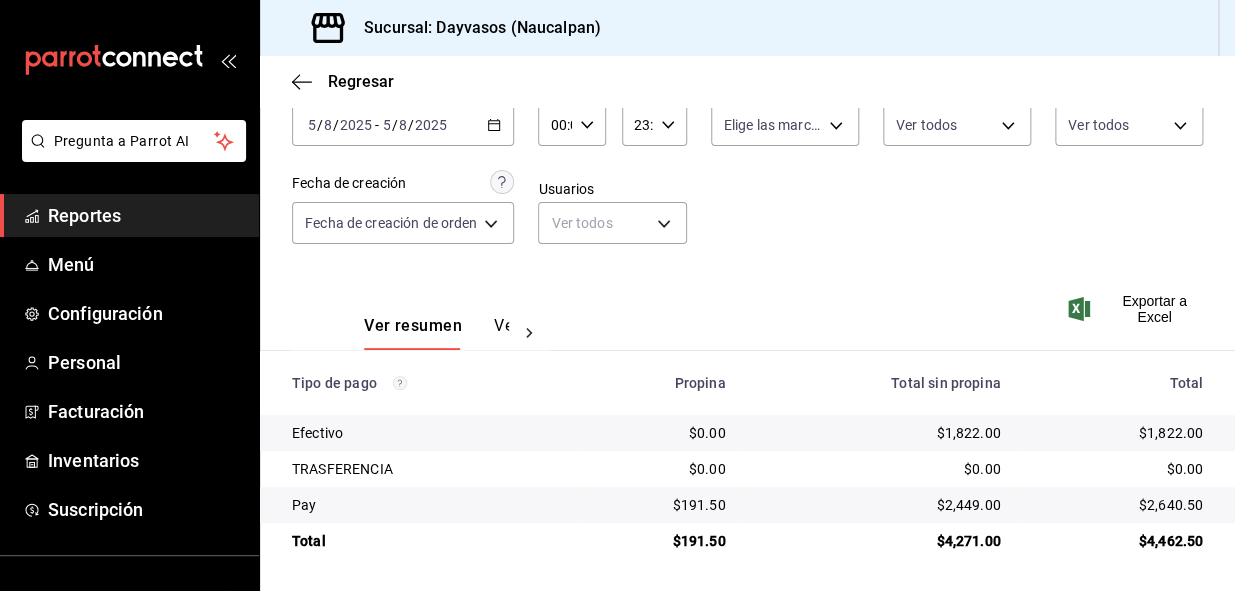 click on "Fecha 2025-08-05 5 / 8 / 2025 - 2025-08-05 5 / 8 / 2025 Hora inicio 00:00 Hora inicio Hora fin 23:59 Hora fin Marca Elige las marcas Tipo de pago Ver todos Tipo de orden Ver todos Fecha de creación   Fecha de creación de orden ORDER Usuarios Ver todos null" at bounding box center (747, 171) 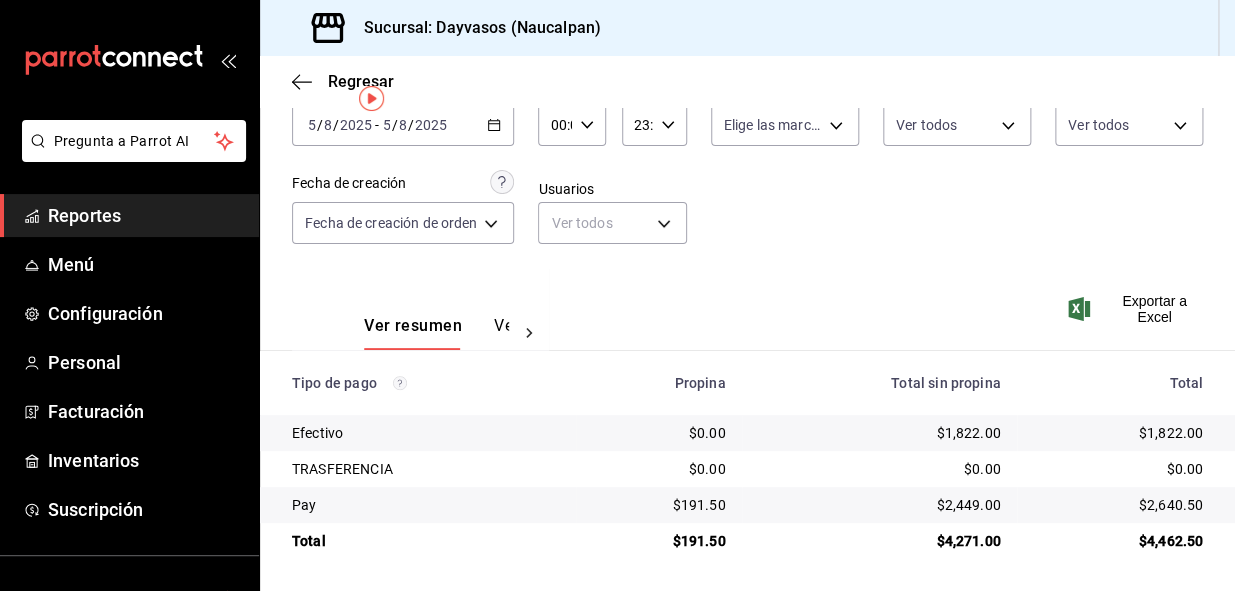 scroll, scrollTop: 0, scrollLeft: 0, axis: both 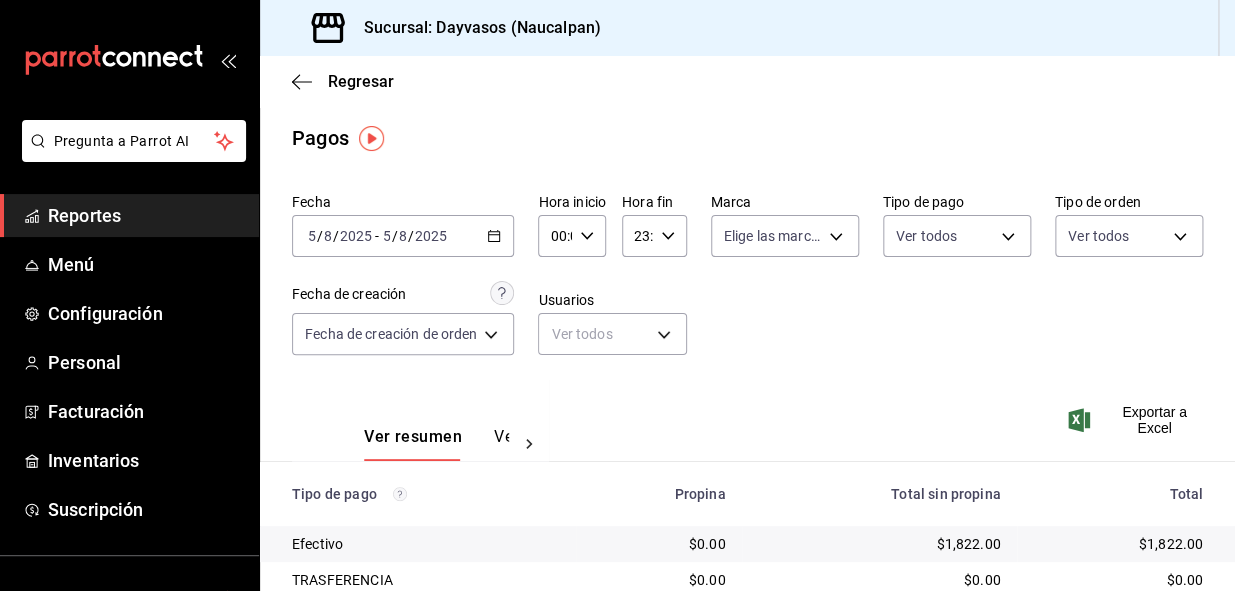 click 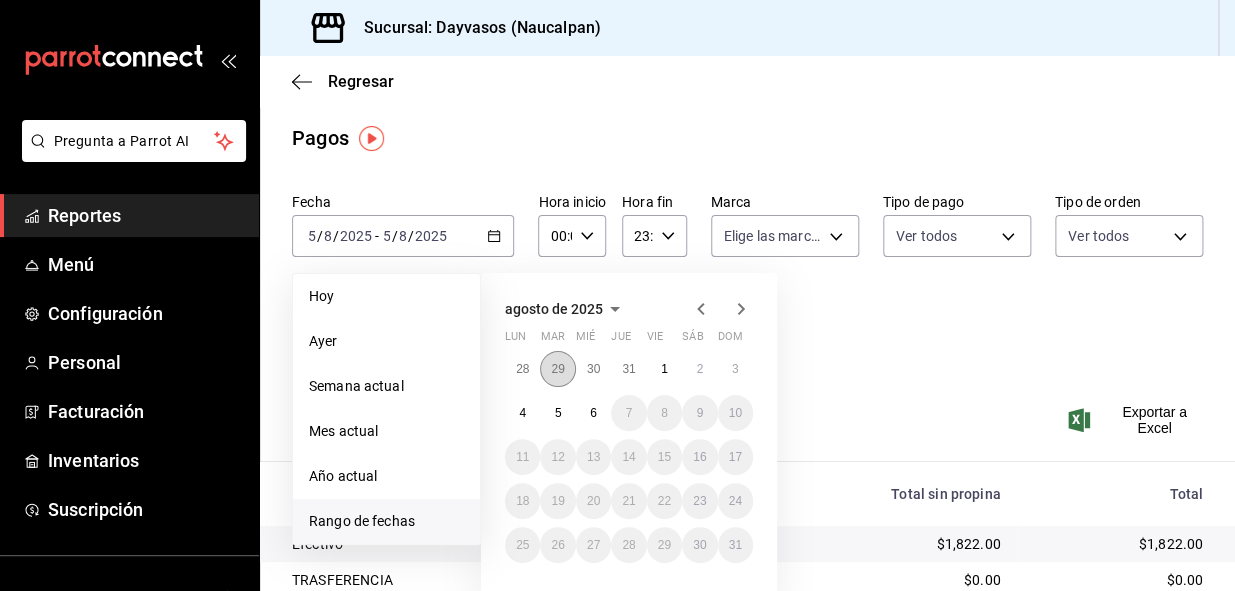 click on "29" at bounding box center [557, 369] 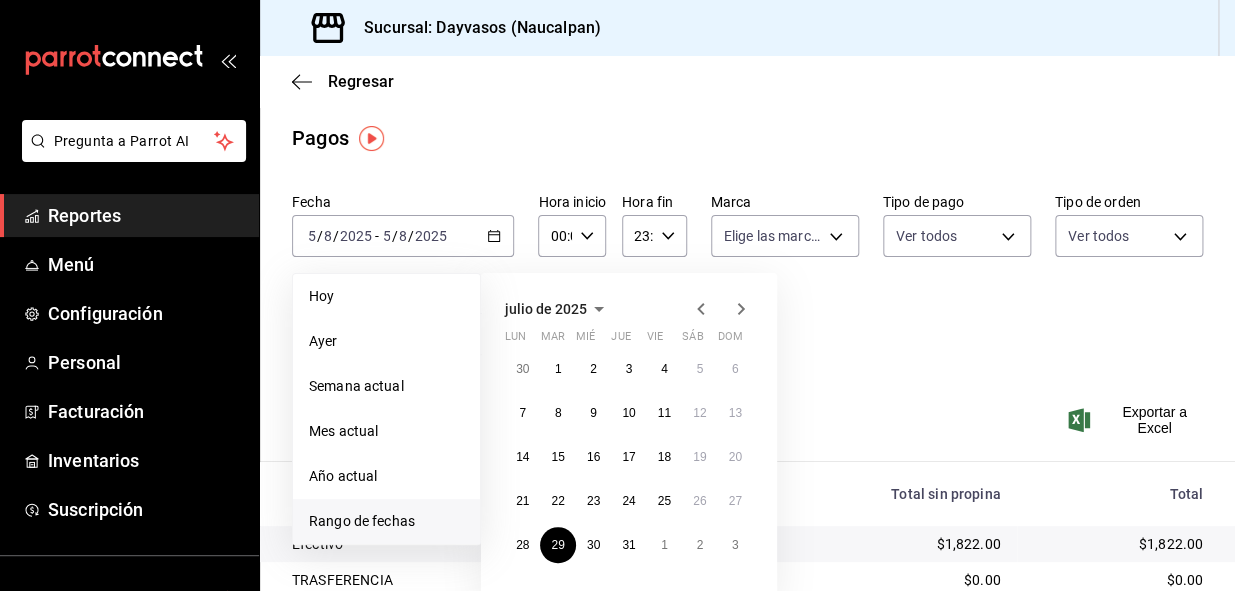 click on "julio de 2025 lun mar mié jue vie sáb dom 30 1 2 3 4 5 6 7 8 9 10 11 12 13 14 15 16 17 18 19 20 21 22 23 24 25 26 27 28 29 30 31 1 2 3" at bounding box center [629, 436] 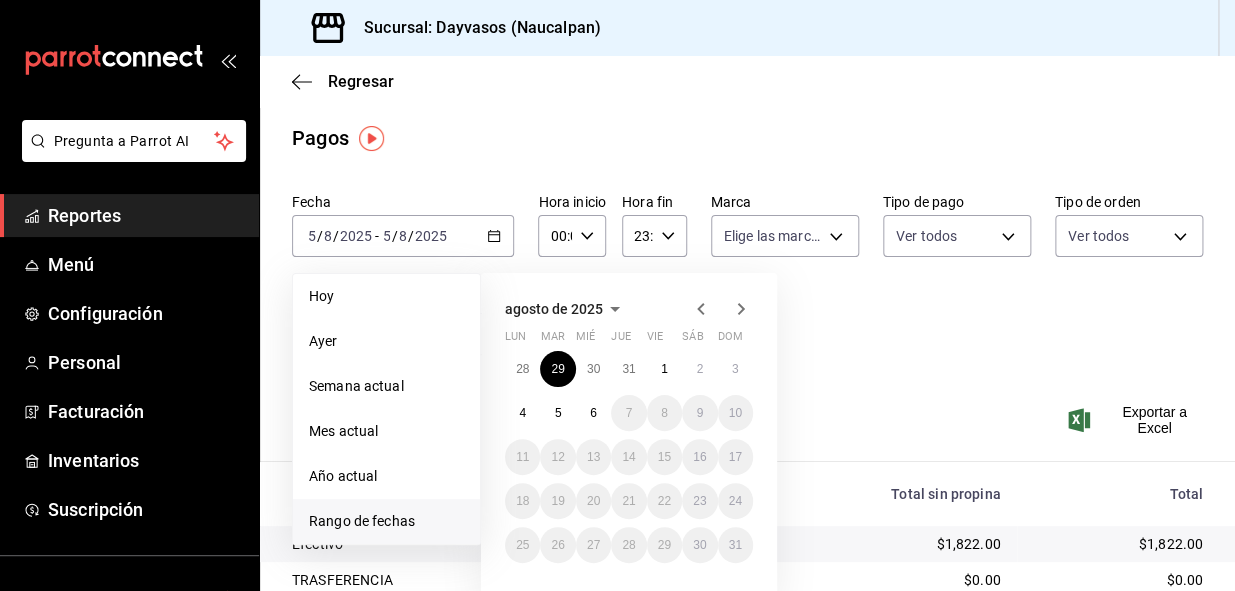 click 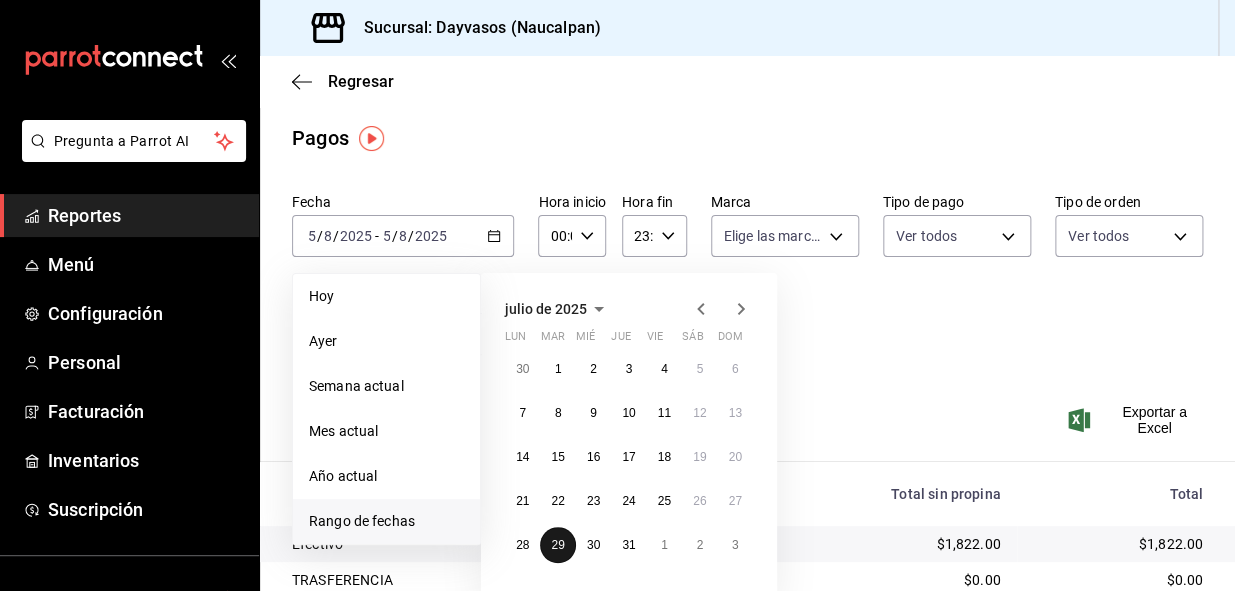 click on "29" at bounding box center (557, 545) 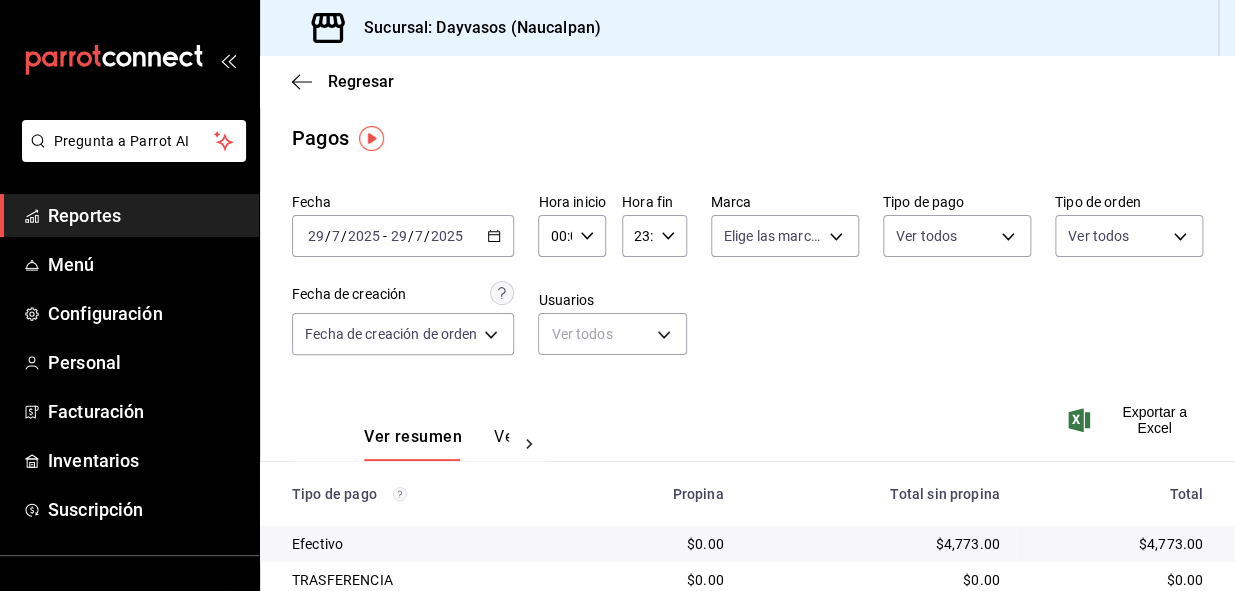 click on "2025-07-29 29 / 7 / 2025 - 2025-07-29 29 / 7 / 2025" at bounding box center (403, 236) 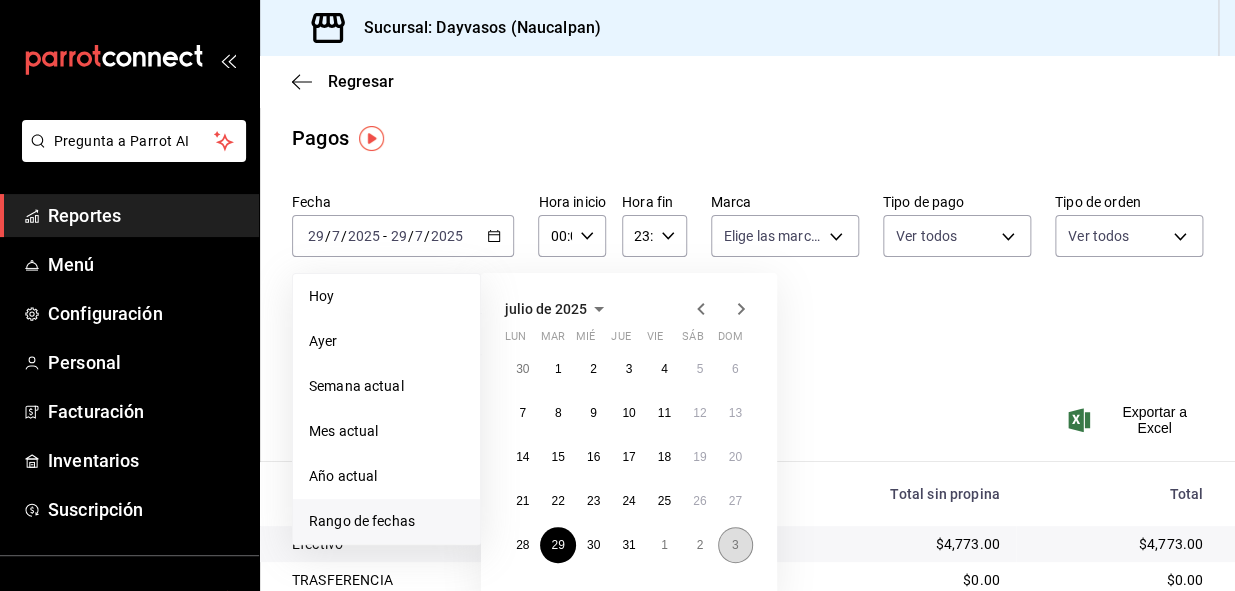 click on "3" at bounding box center (735, 545) 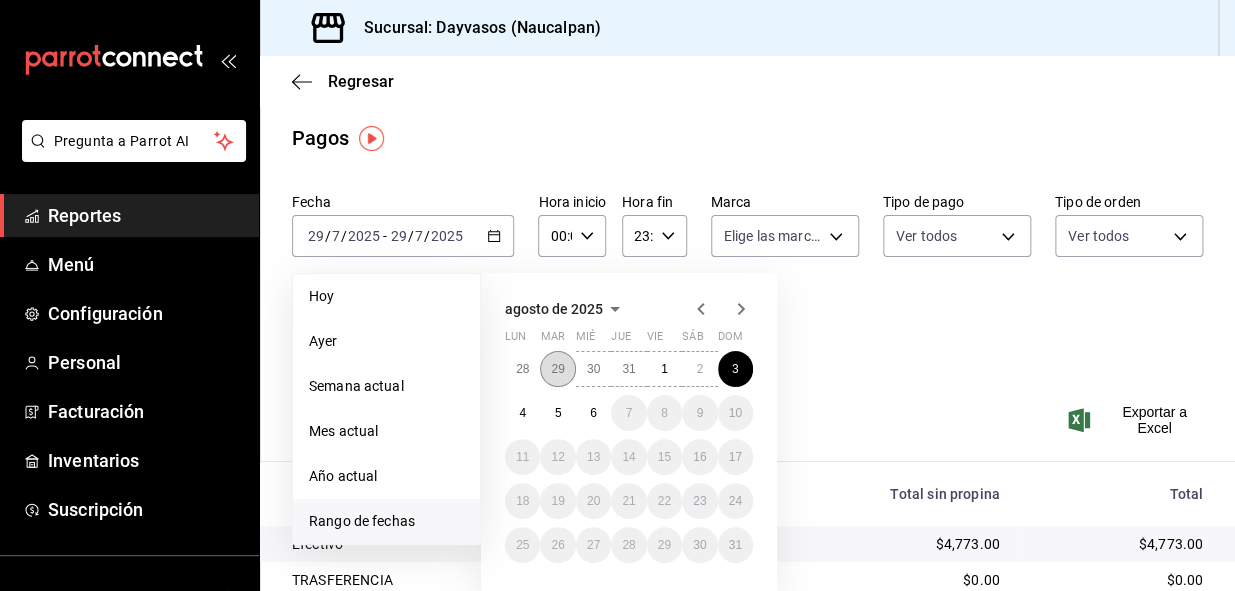 click on "29" at bounding box center [557, 369] 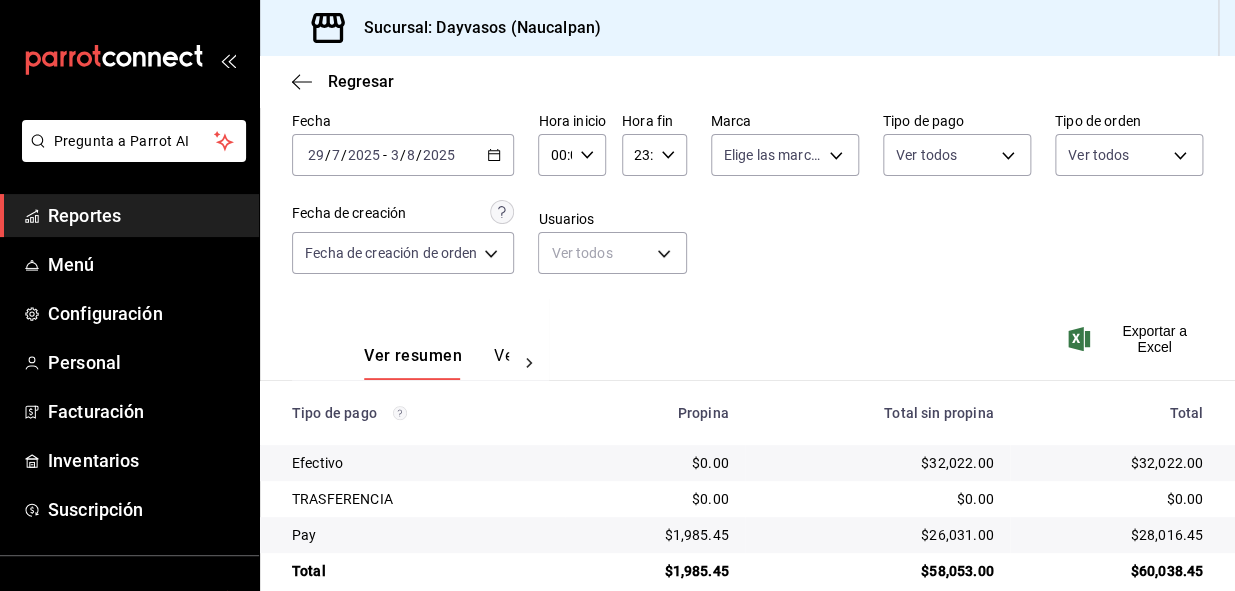 scroll, scrollTop: 111, scrollLeft: 0, axis: vertical 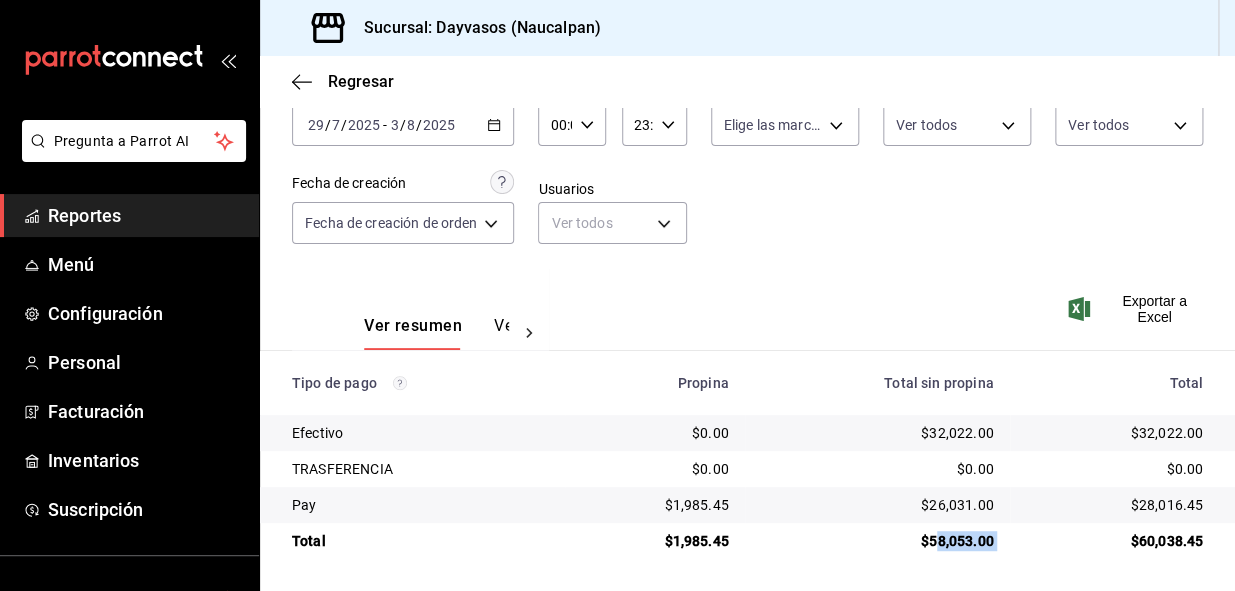 drag, startPoint x: 949, startPoint y: 545, endPoint x: 1073, endPoint y: 543, distance: 124.01613 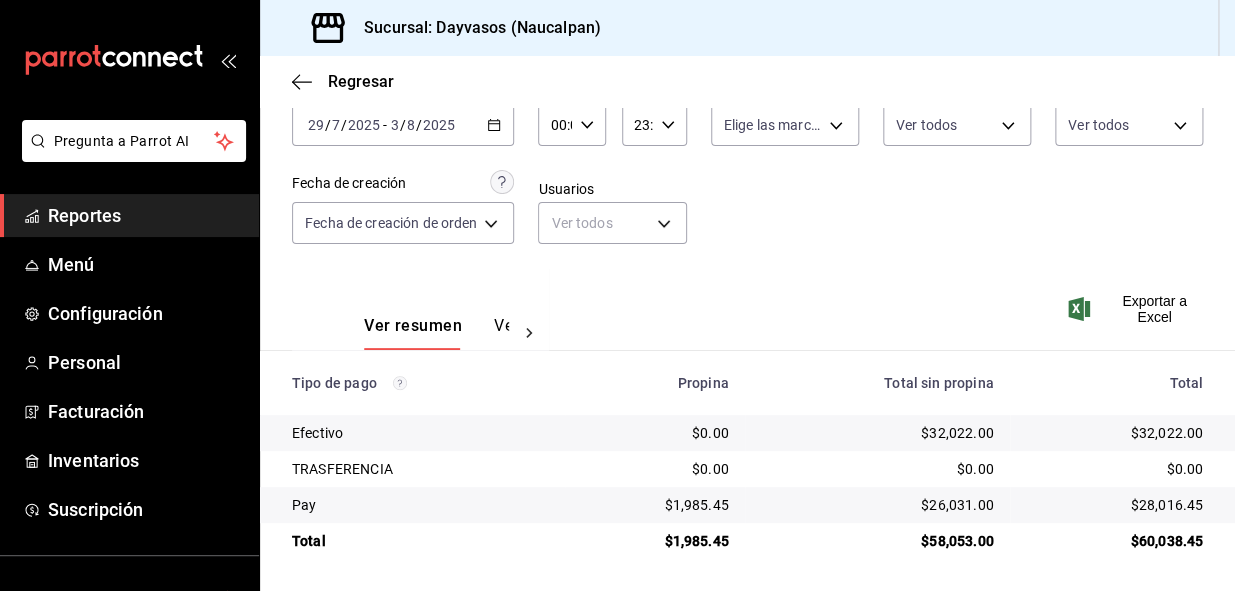 drag, startPoint x: 1073, startPoint y: 543, endPoint x: 820, endPoint y: 524, distance: 253.71243 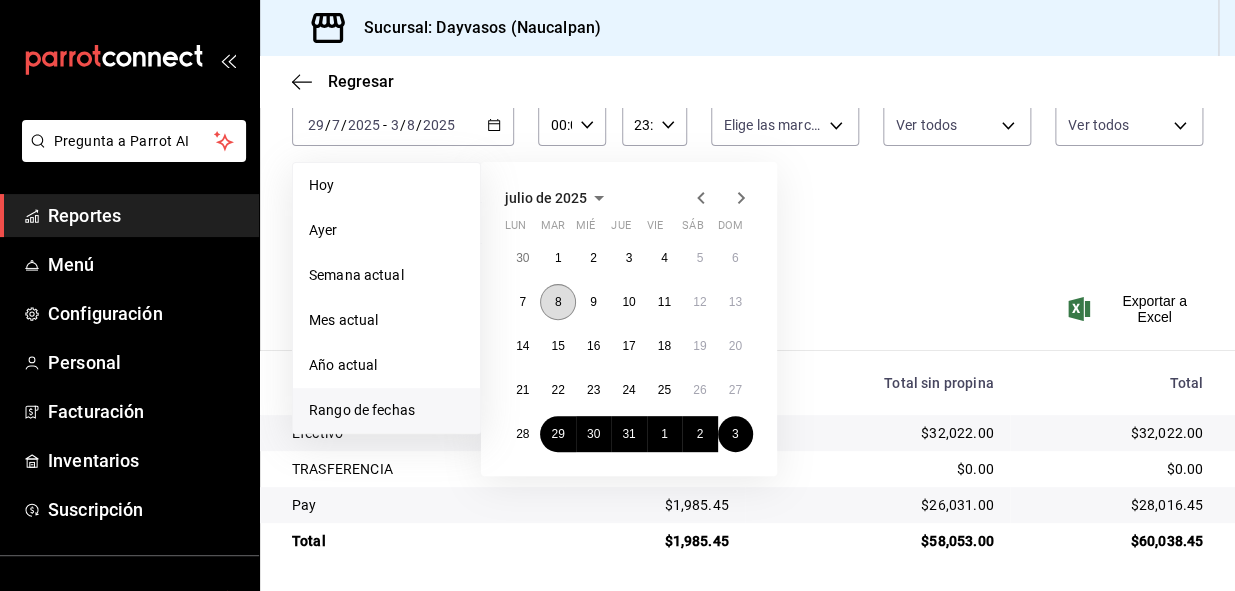 click on "8" at bounding box center (558, 302) 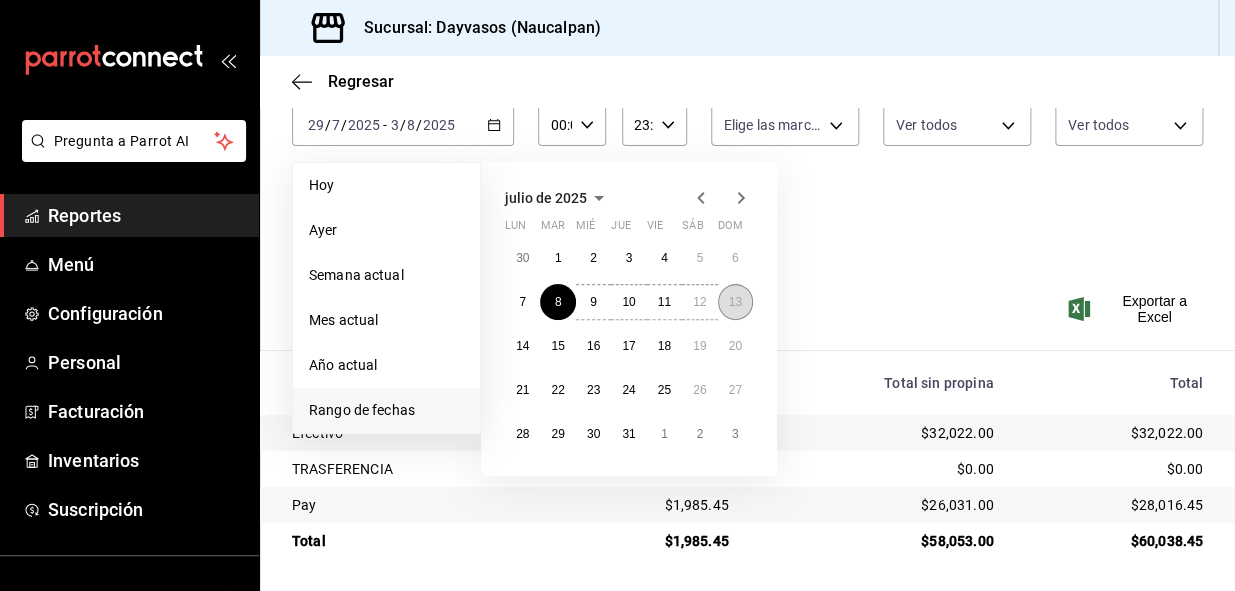 click on "13" at bounding box center (735, 302) 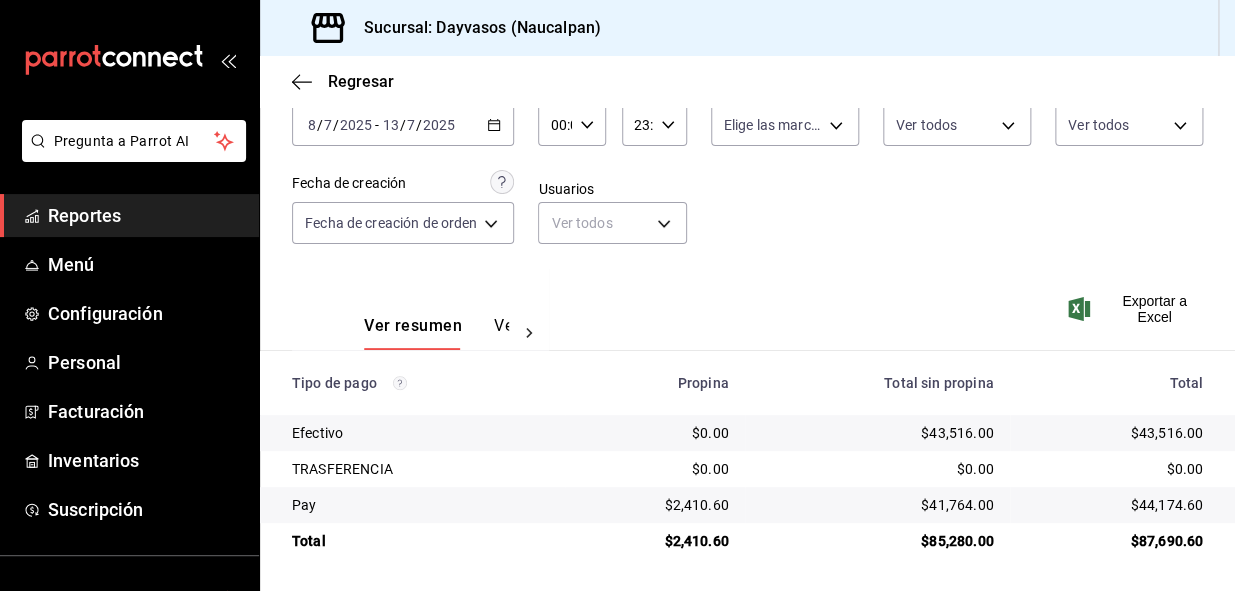 click on "2025-07-08 8 / 7 / 2025 - 2025-07-13 13 / 7 / 2025" at bounding box center (403, 125) 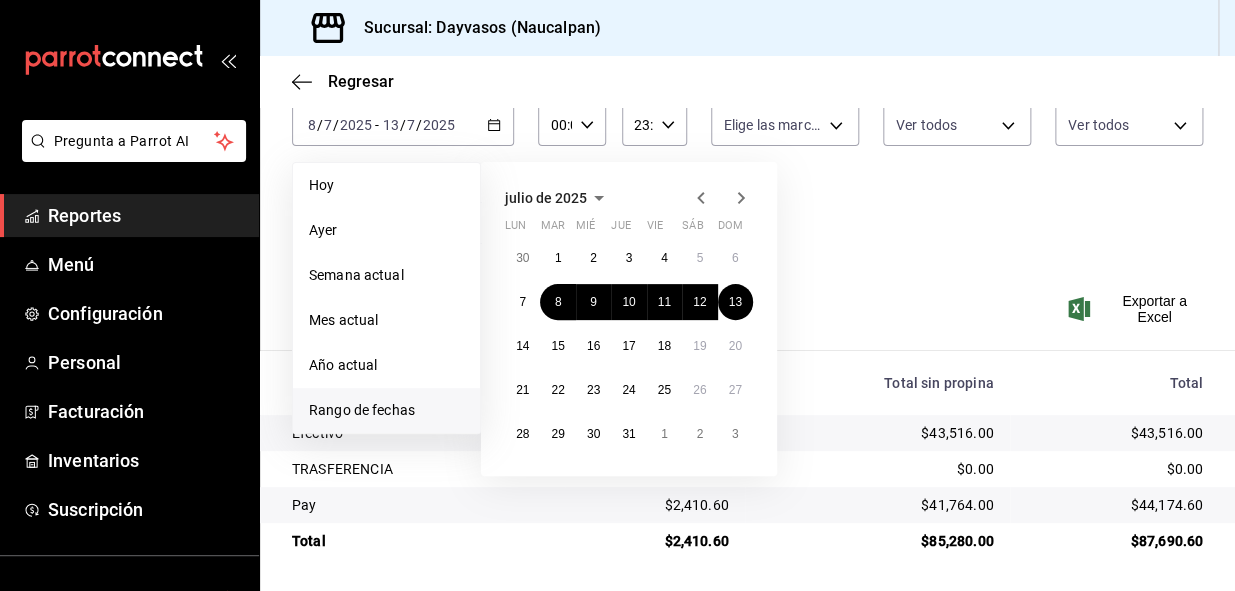 click 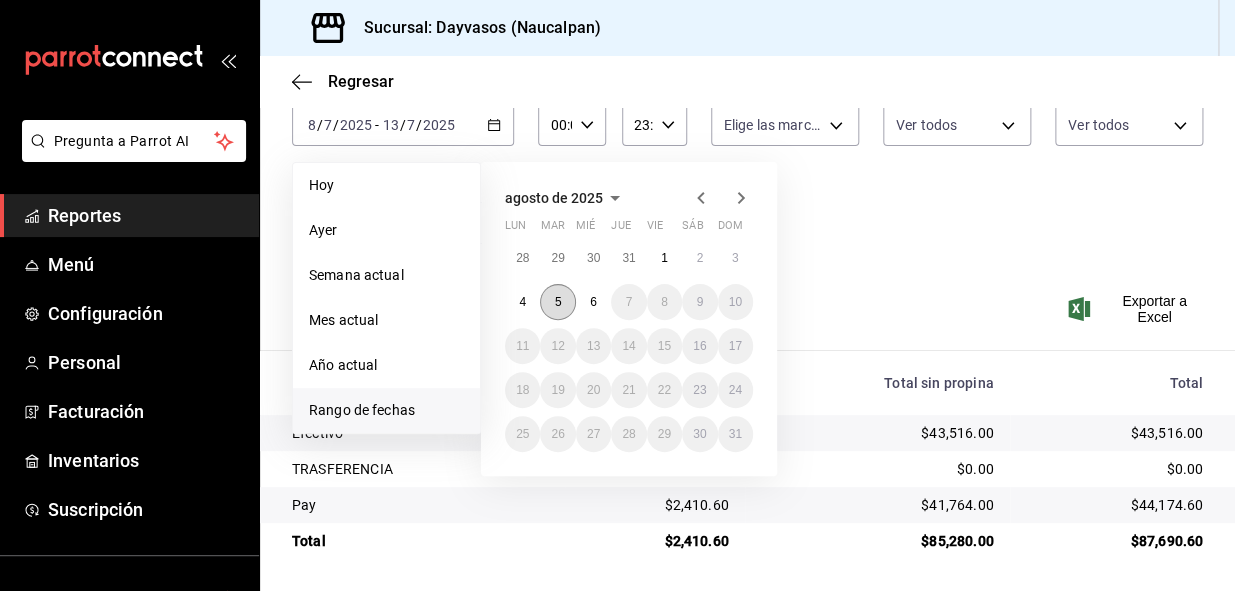 click on "5" at bounding box center [558, 302] 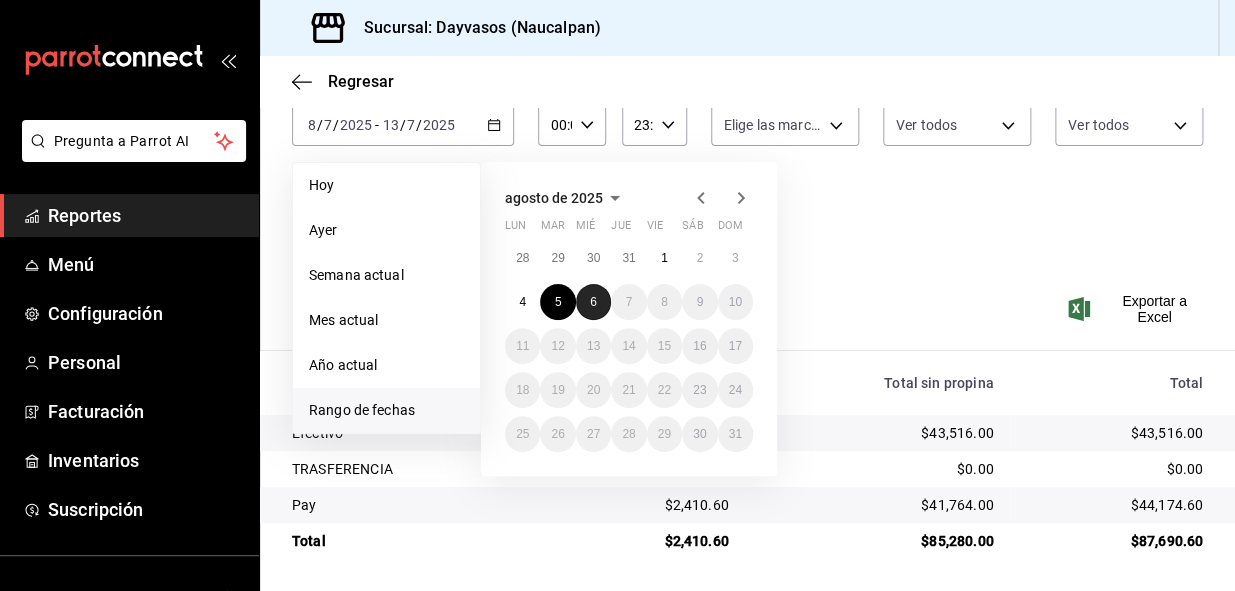 click on "6" at bounding box center [593, 302] 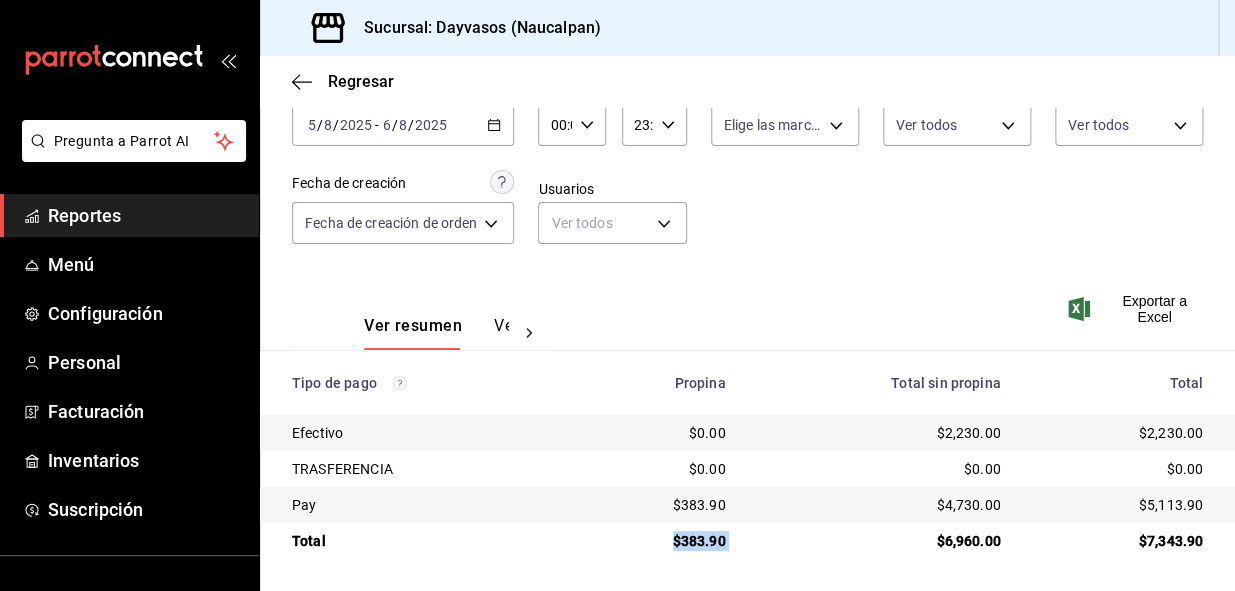 drag, startPoint x: 663, startPoint y: 535, endPoint x: 736, endPoint y: 541, distance: 73.24616 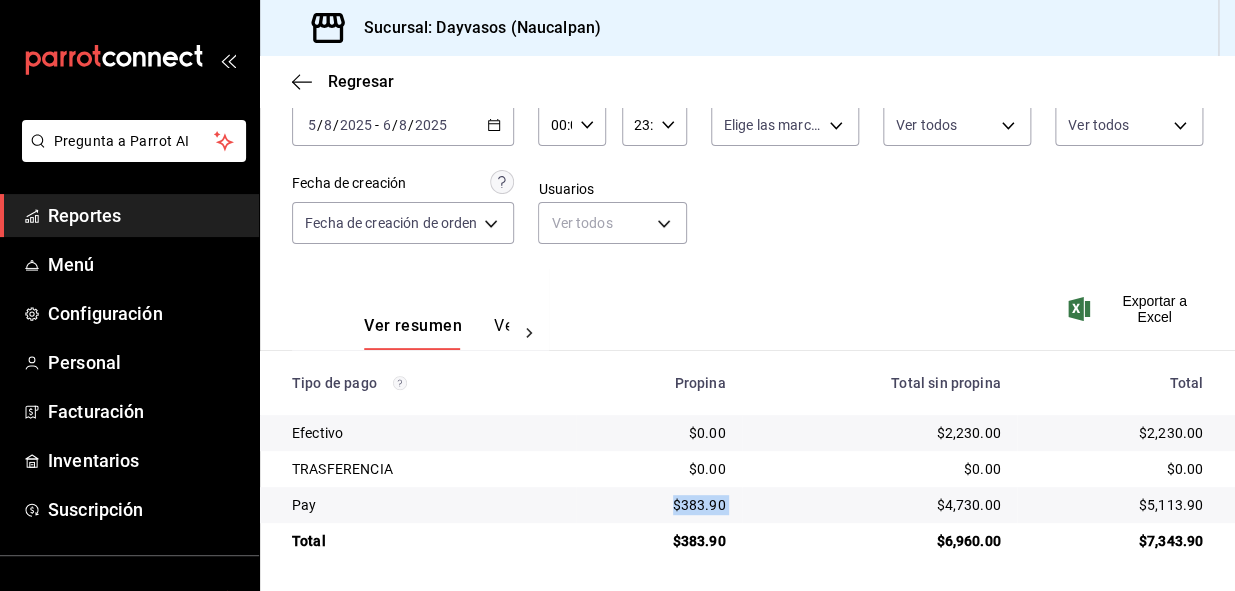 drag, startPoint x: 653, startPoint y: 494, endPoint x: 772, endPoint y: 505, distance: 119.507324 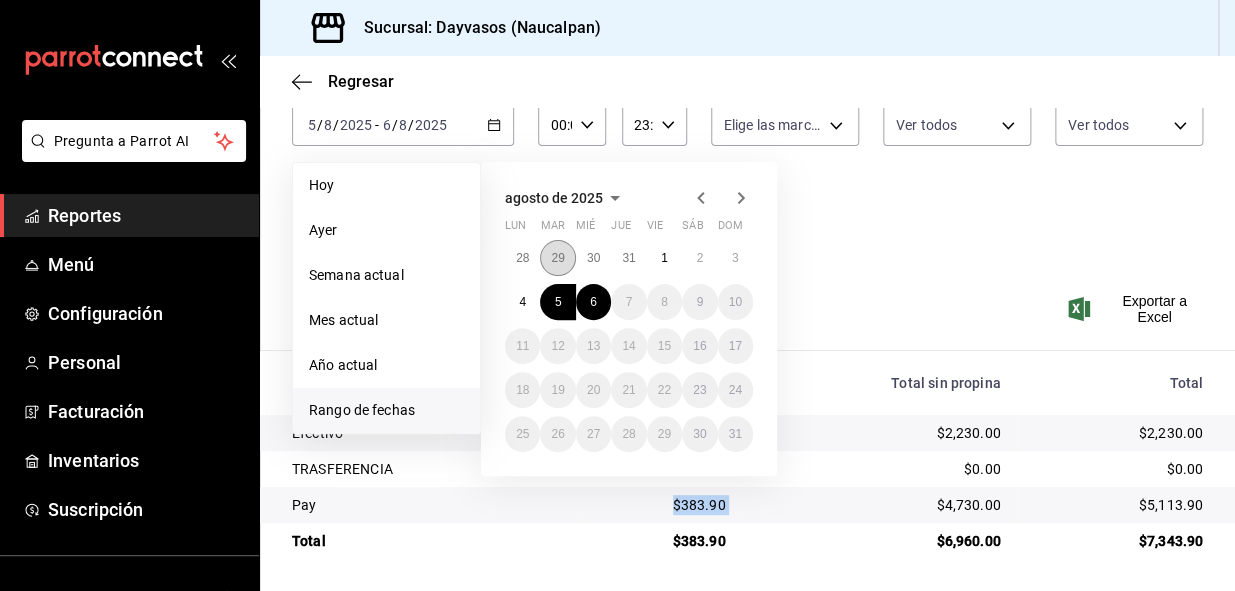 click on "29" at bounding box center (557, 258) 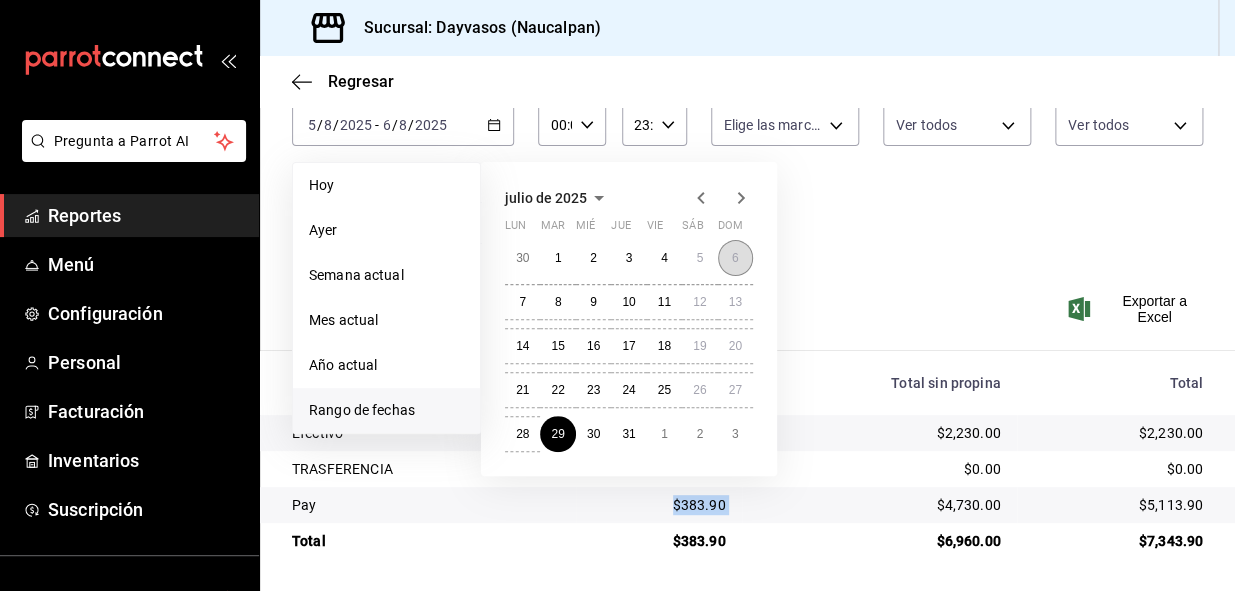 click on "6" at bounding box center (735, 258) 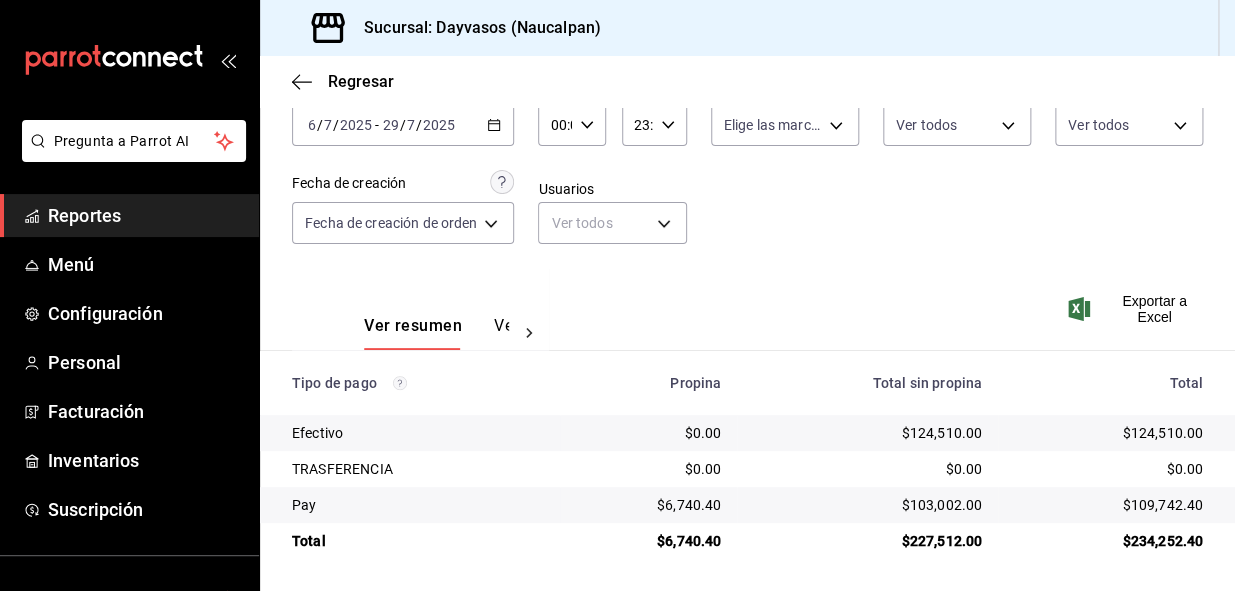 click on "2025-07-06 6 / 7 / 2025 - 2025-07-29 29 / 7 / 2025" at bounding box center (403, 125) 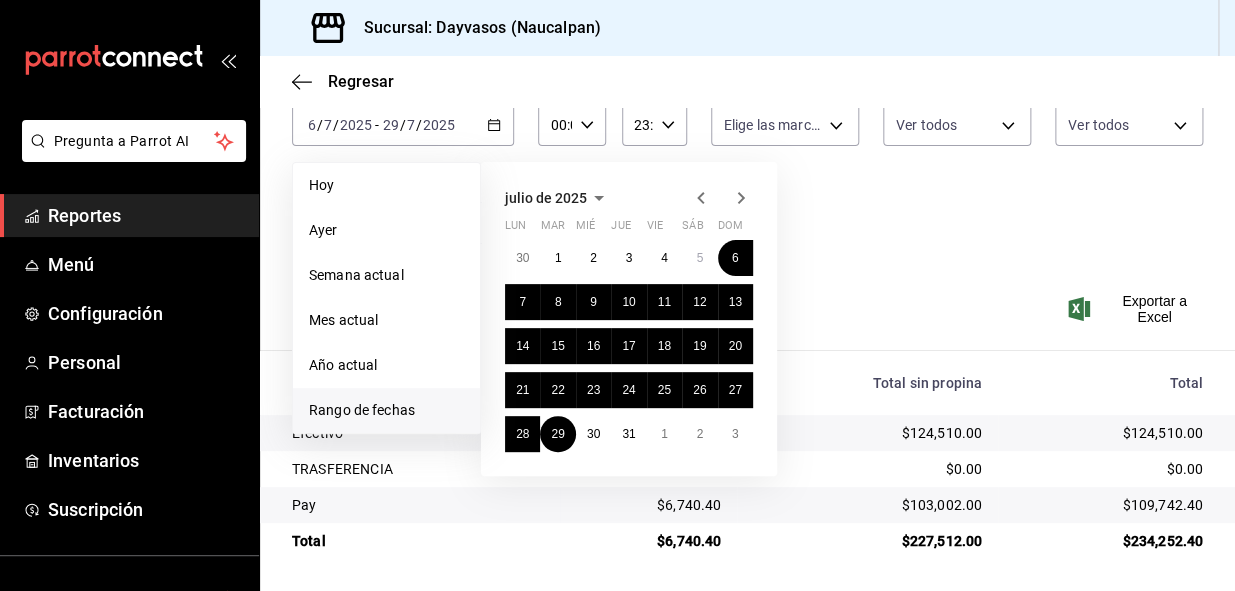 click 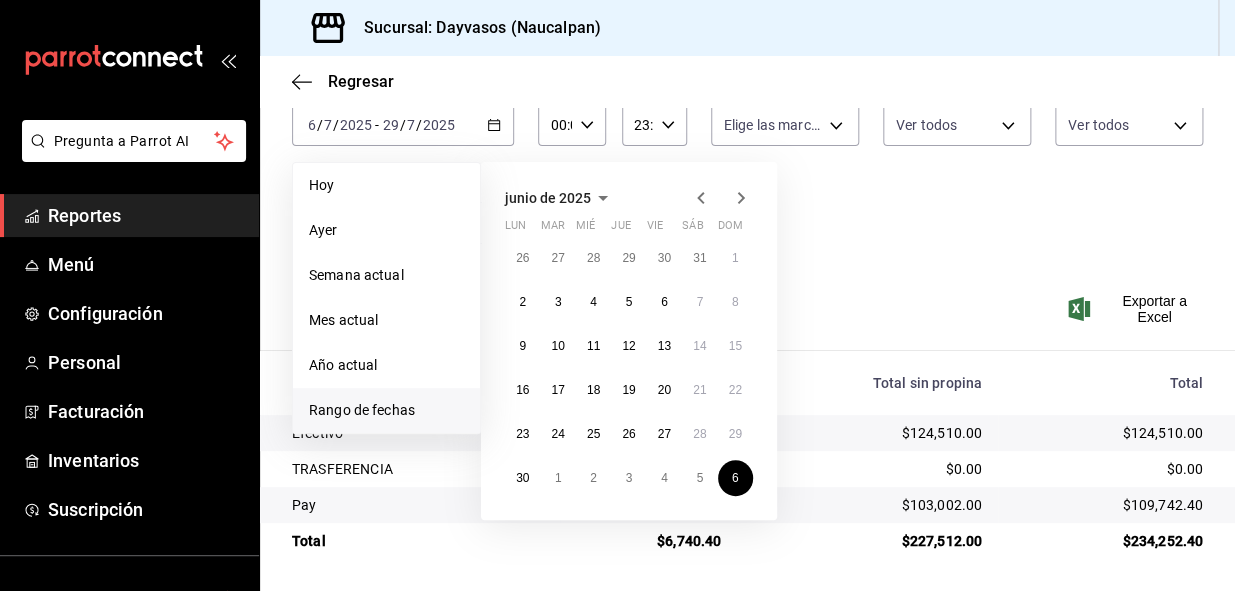 click 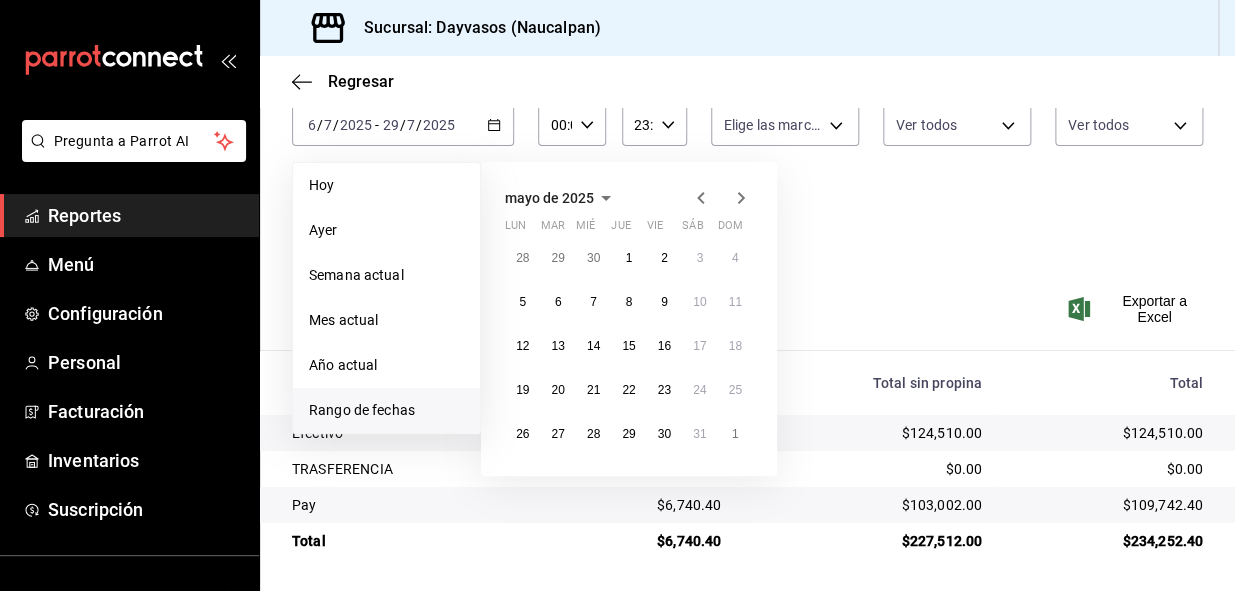 click 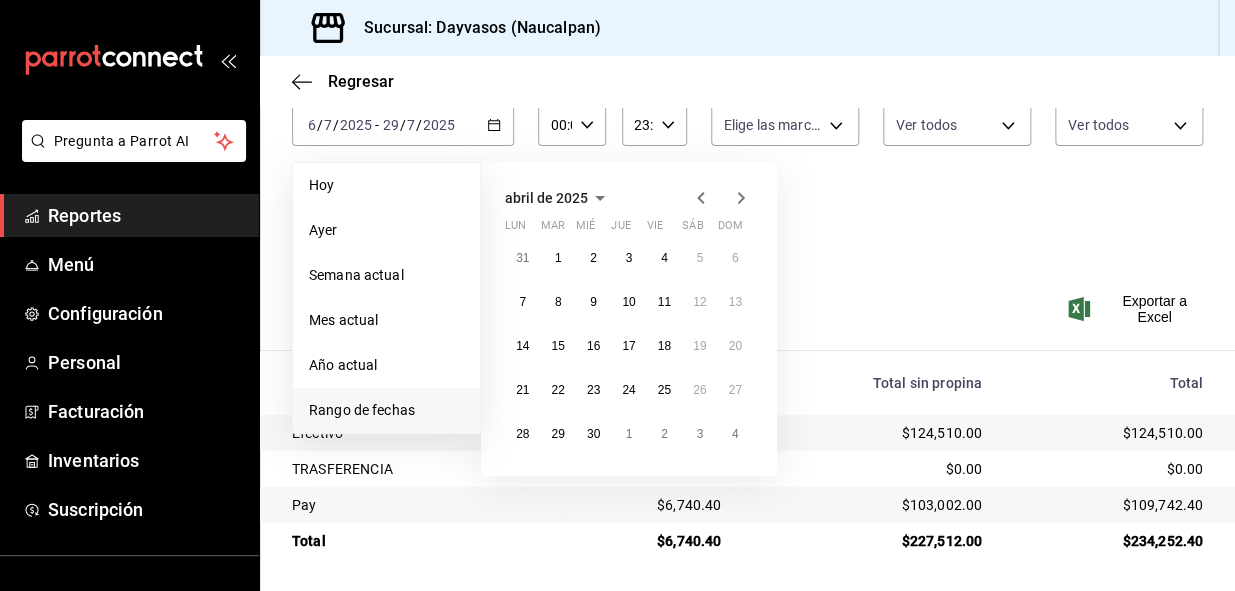 click 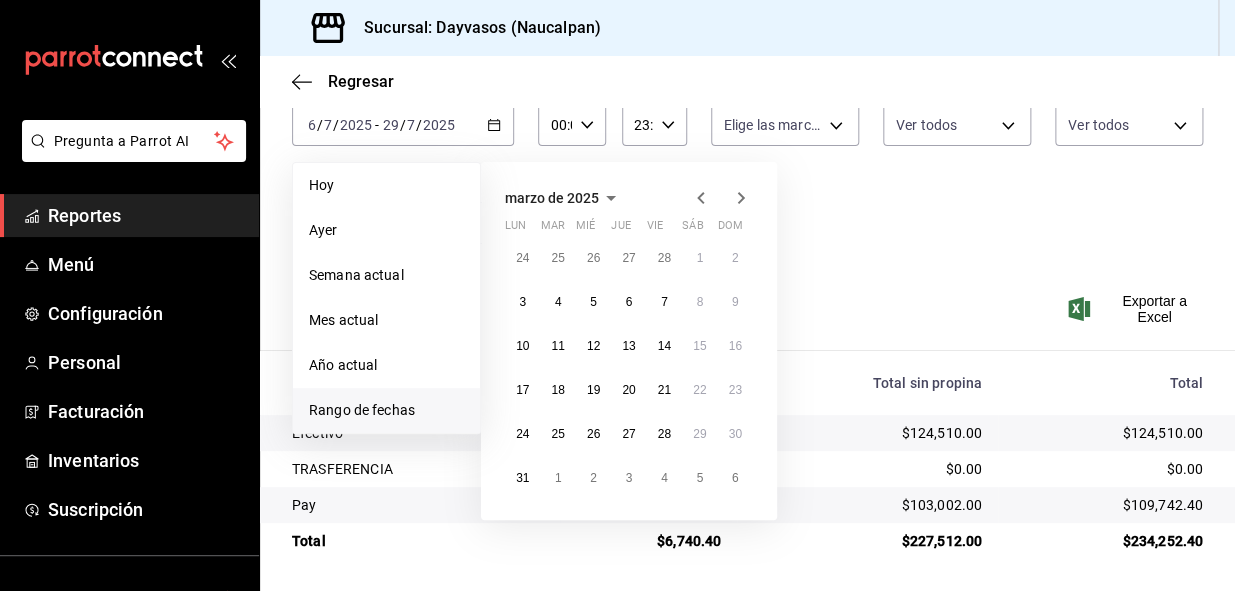 click 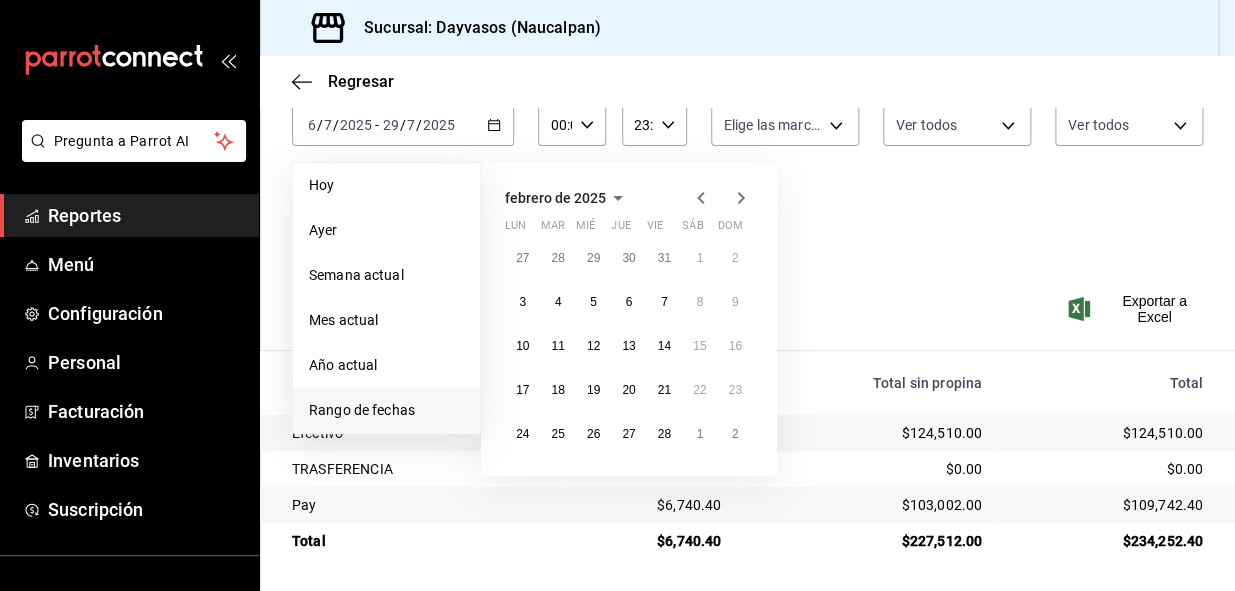 click 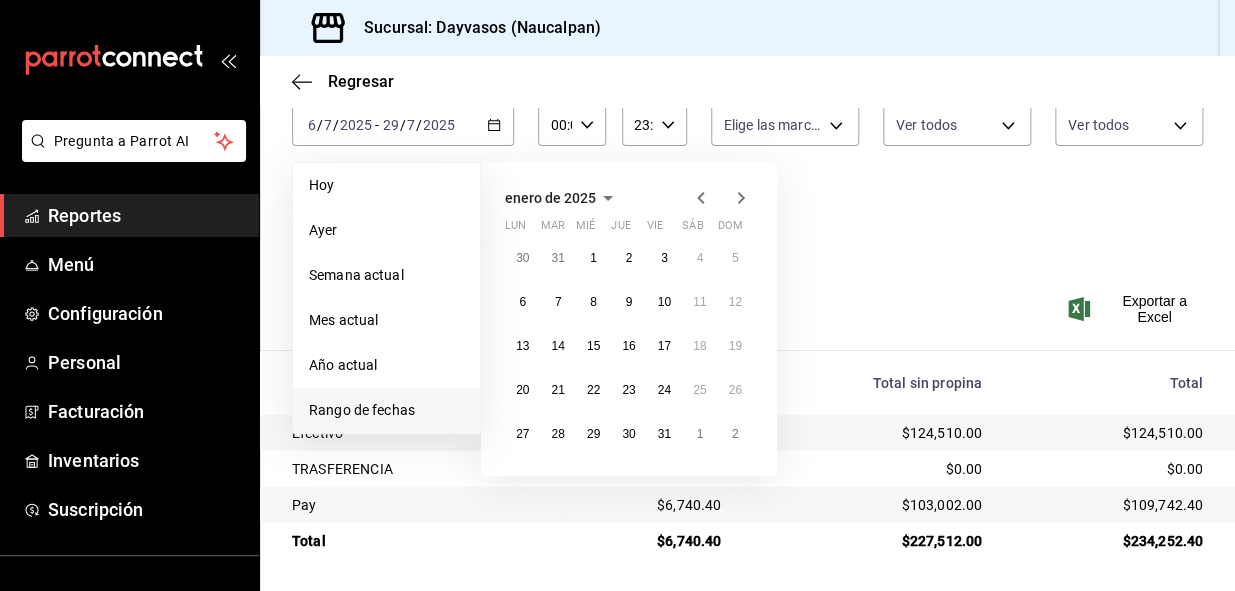 click 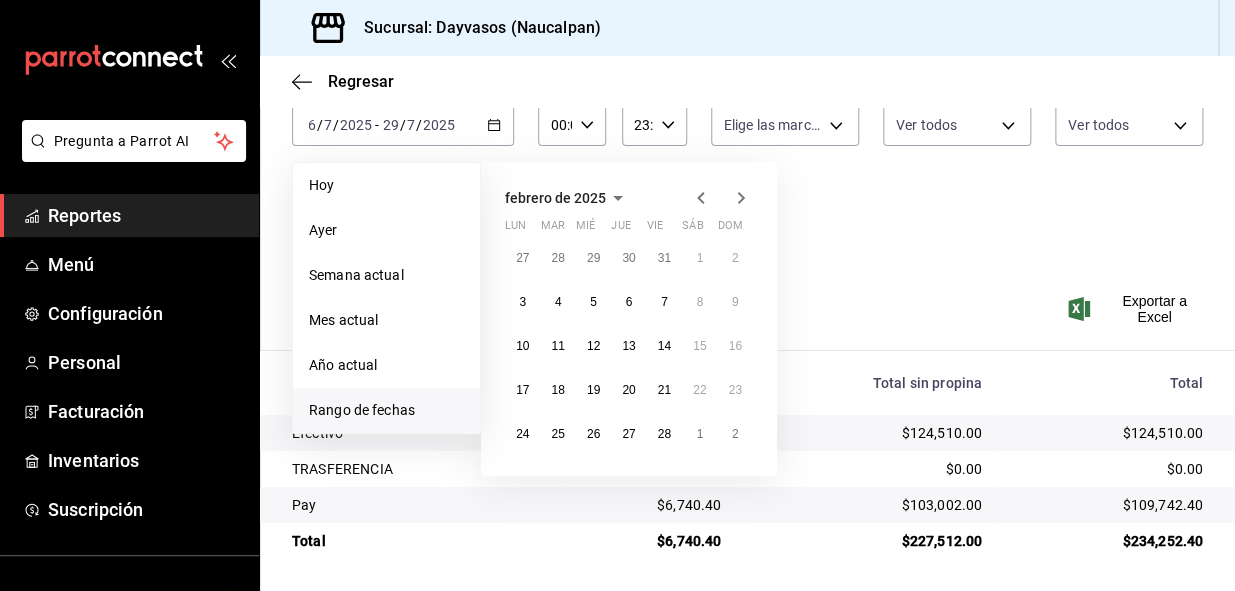 click 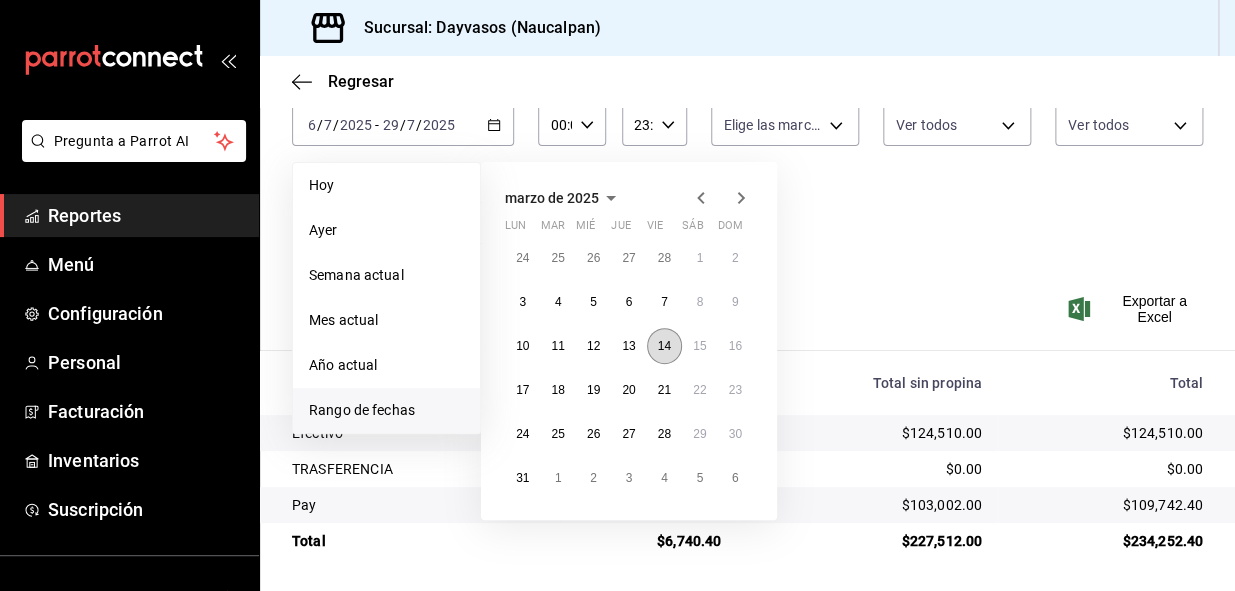 click on "14" at bounding box center (664, 346) 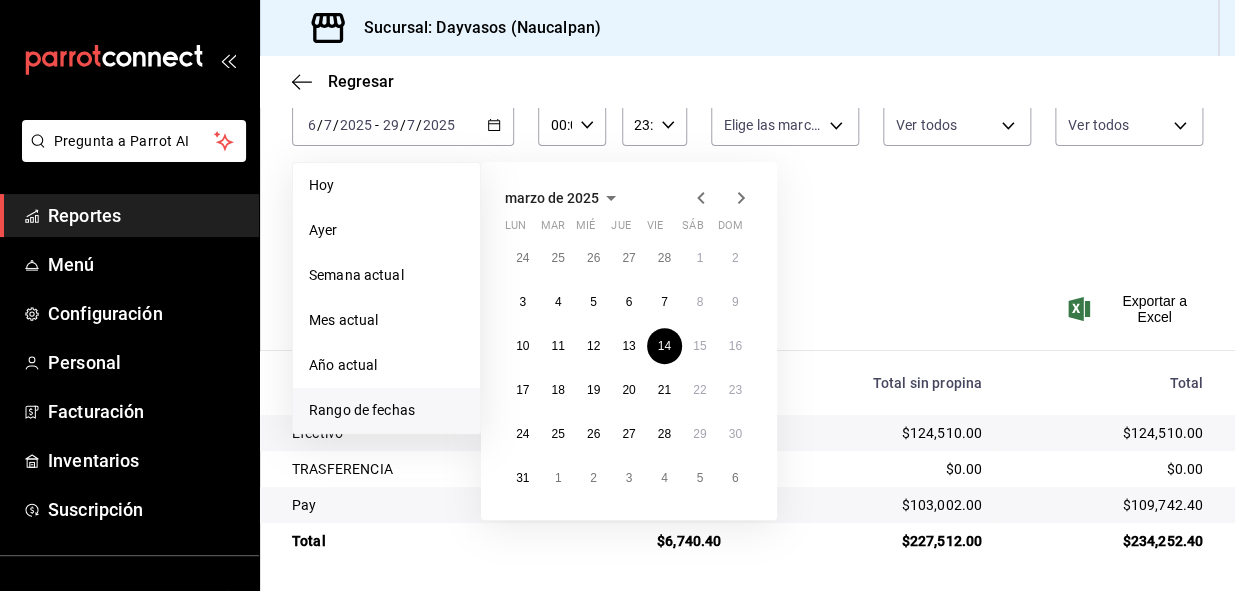 click 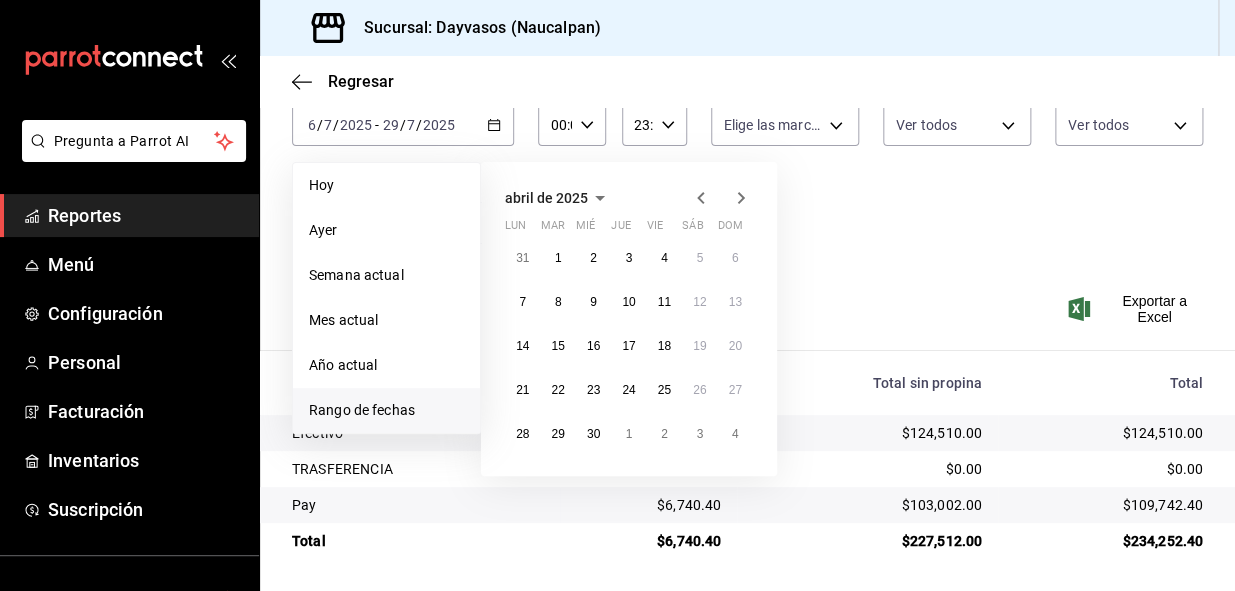 click 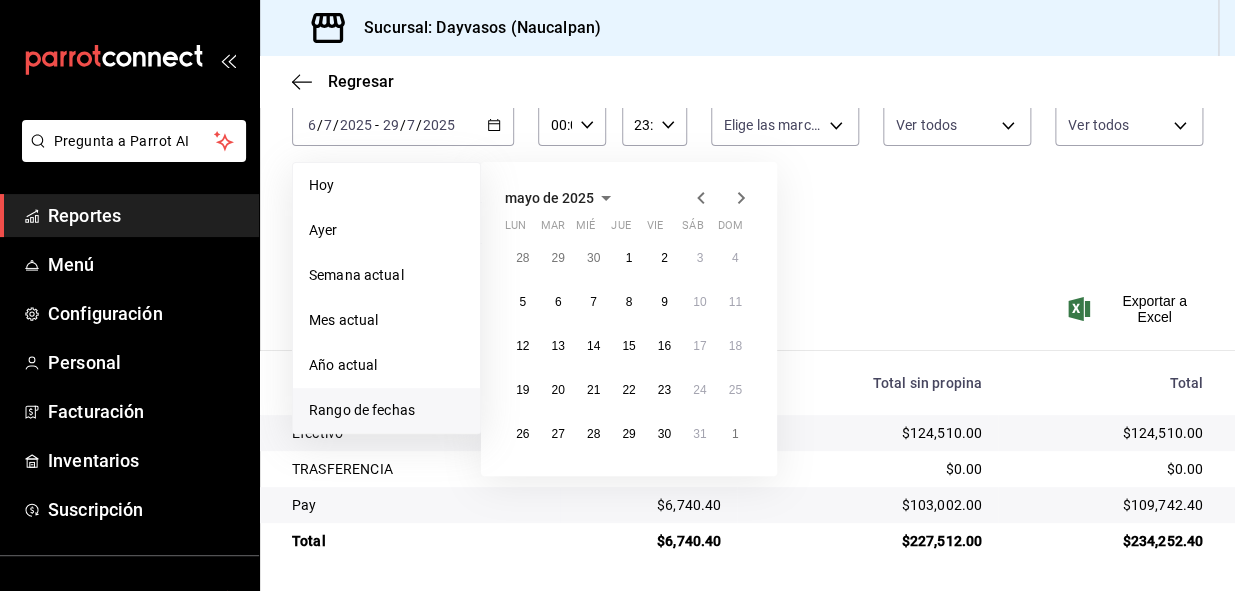click 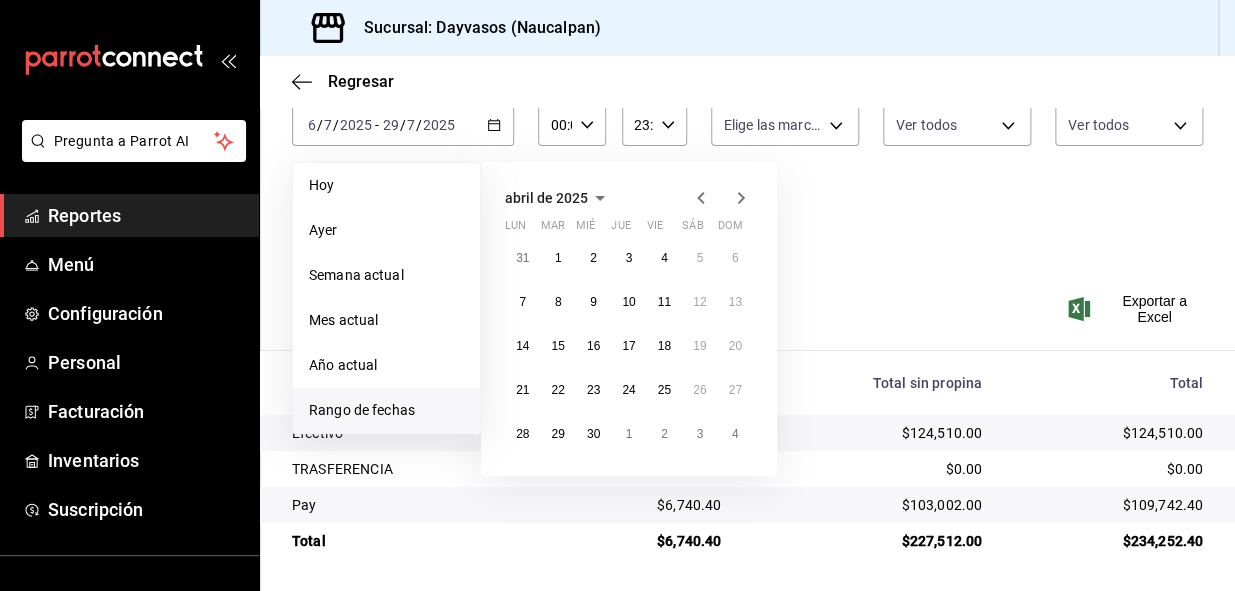 click 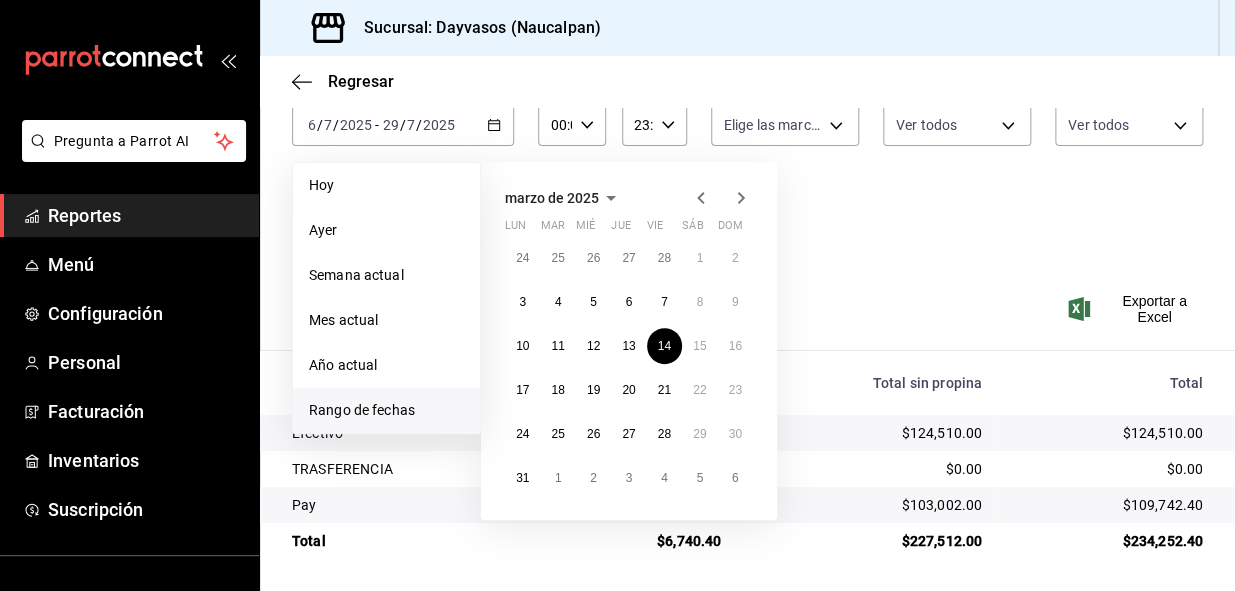 click 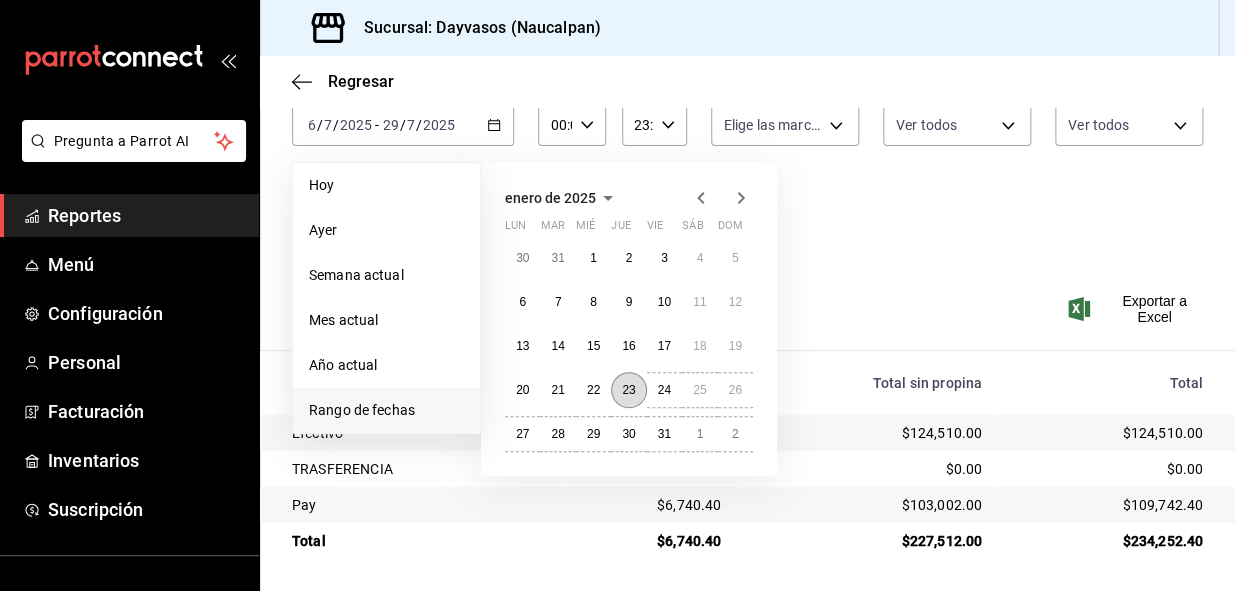click on "23" at bounding box center [628, 390] 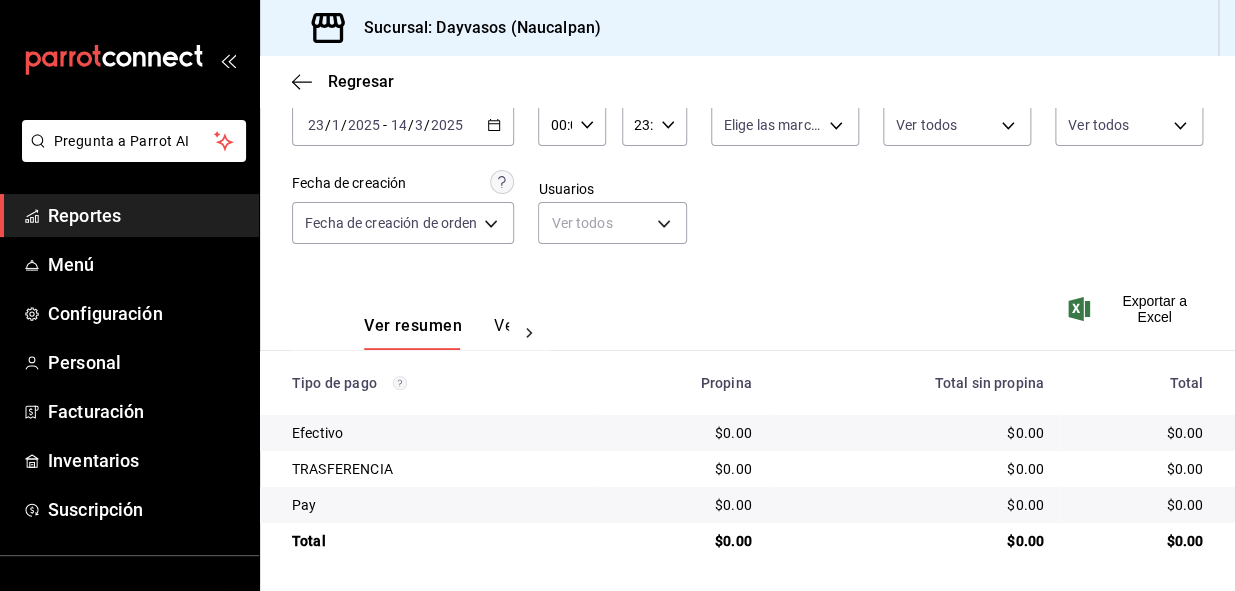 click 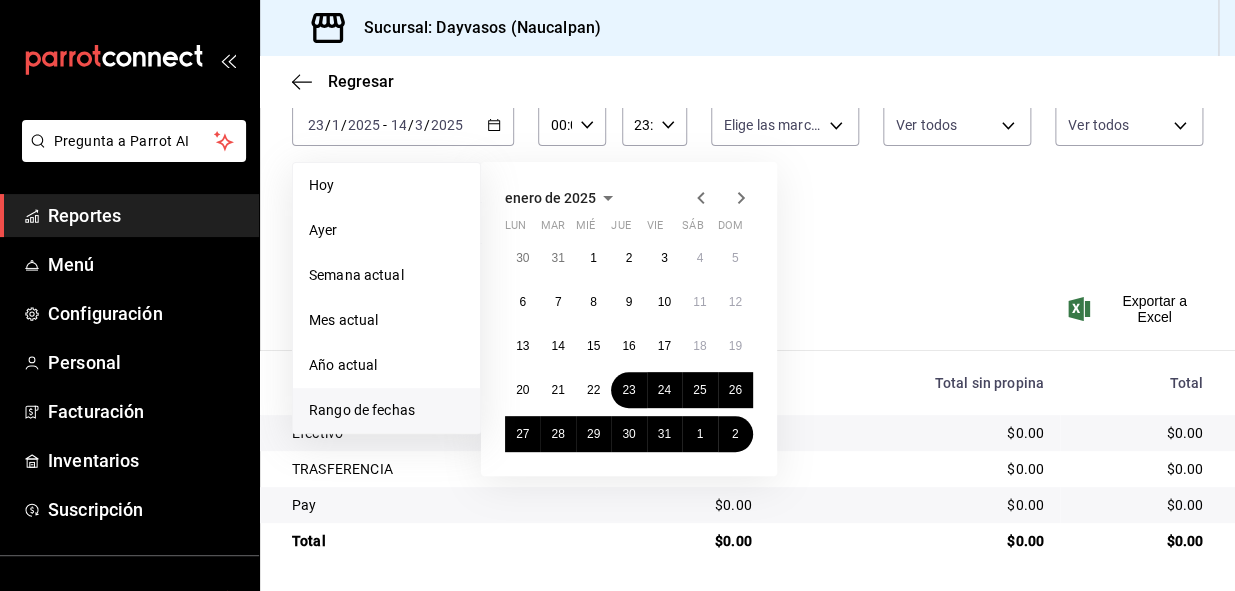 click 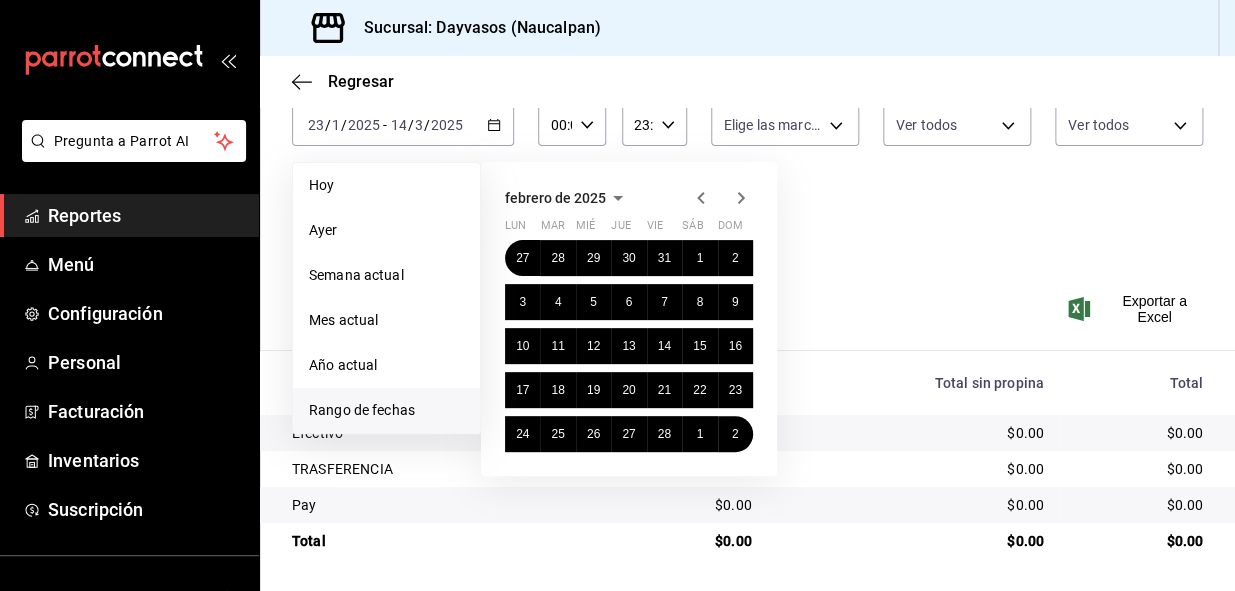 click 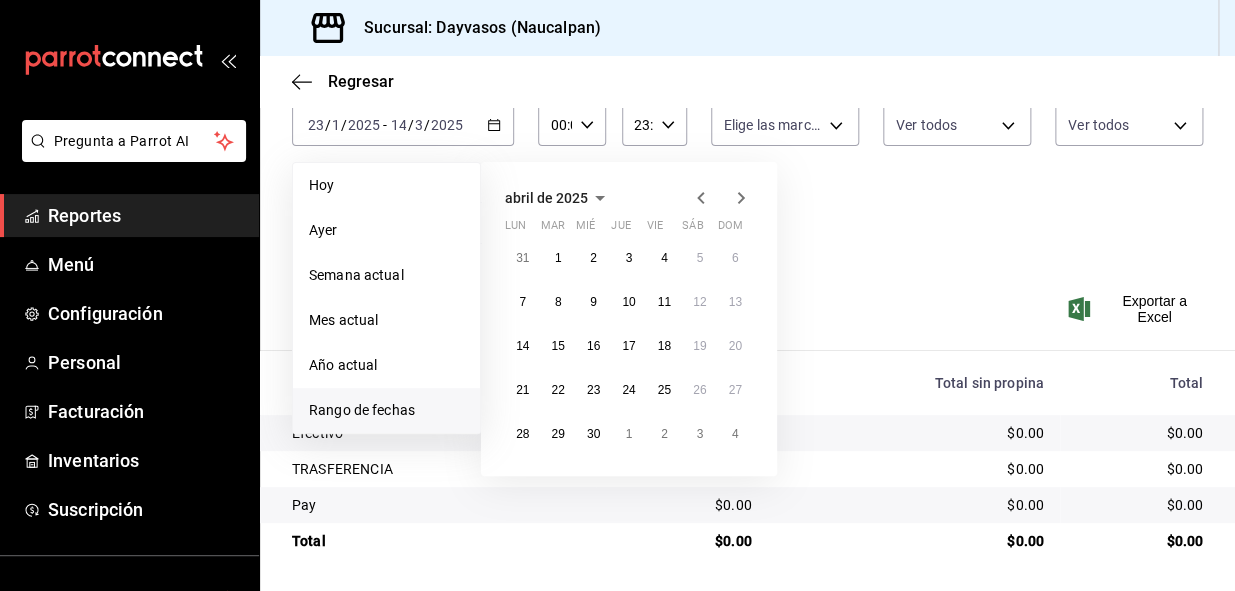 click 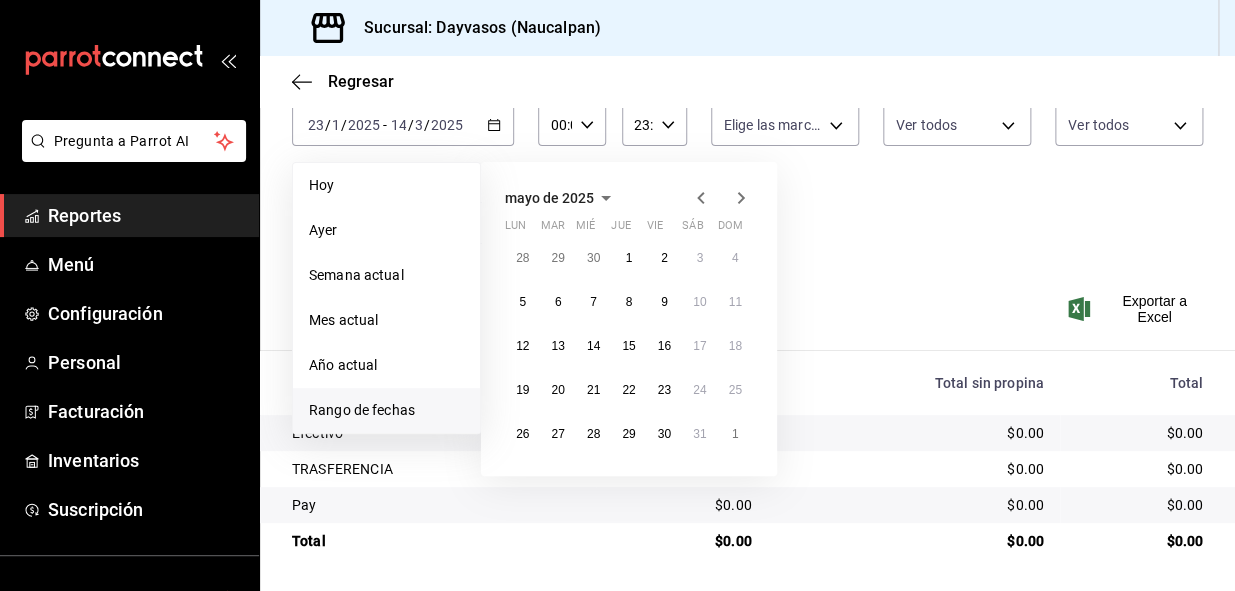 click 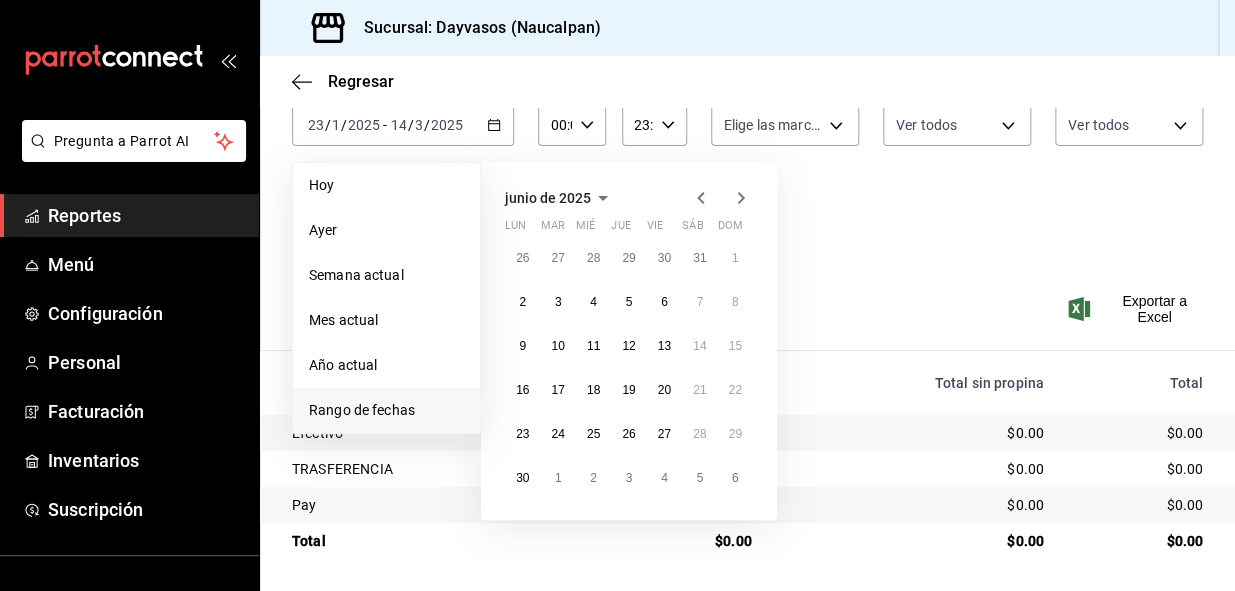 click 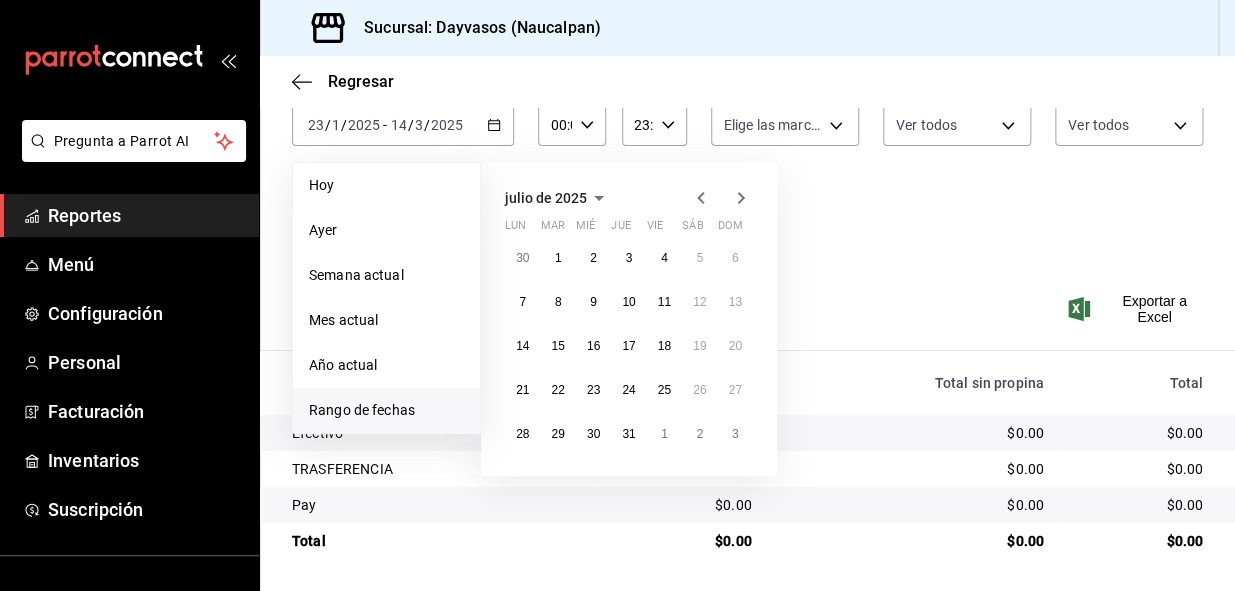 click 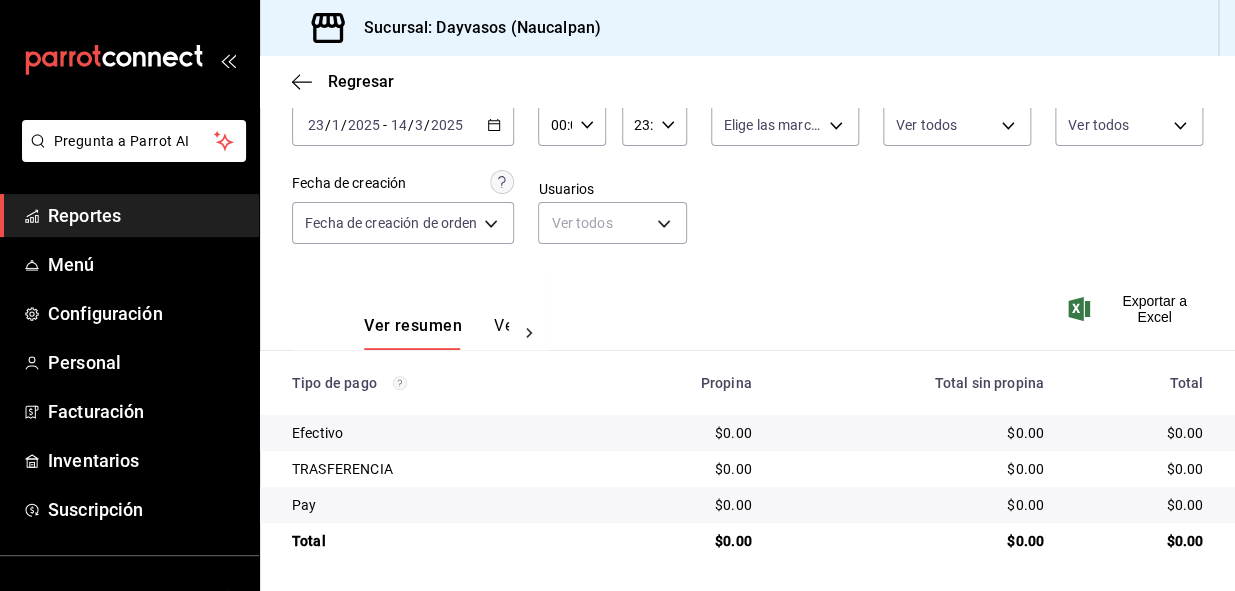 click on "3" at bounding box center [419, 125] 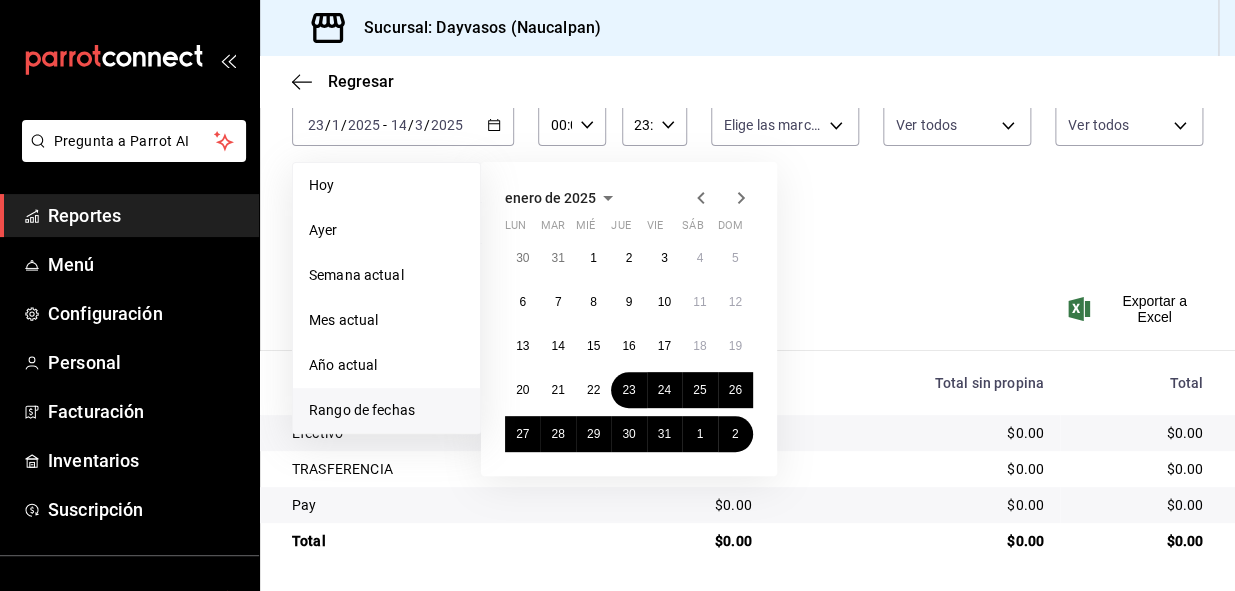 click 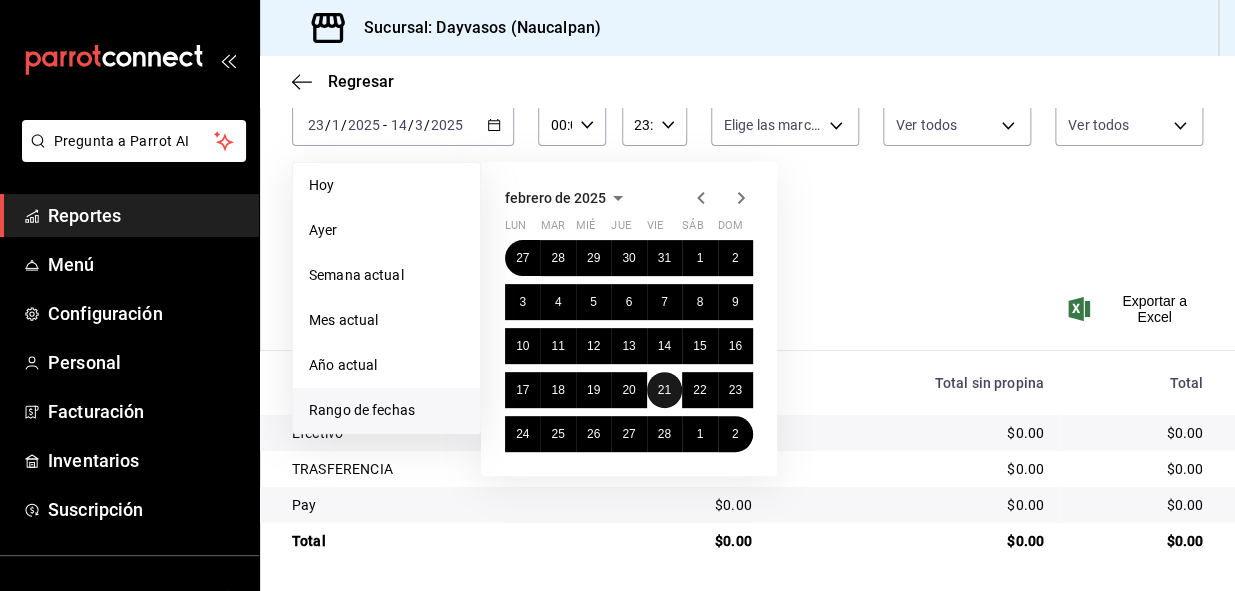 click on "21" at bounding box center (664, 390) 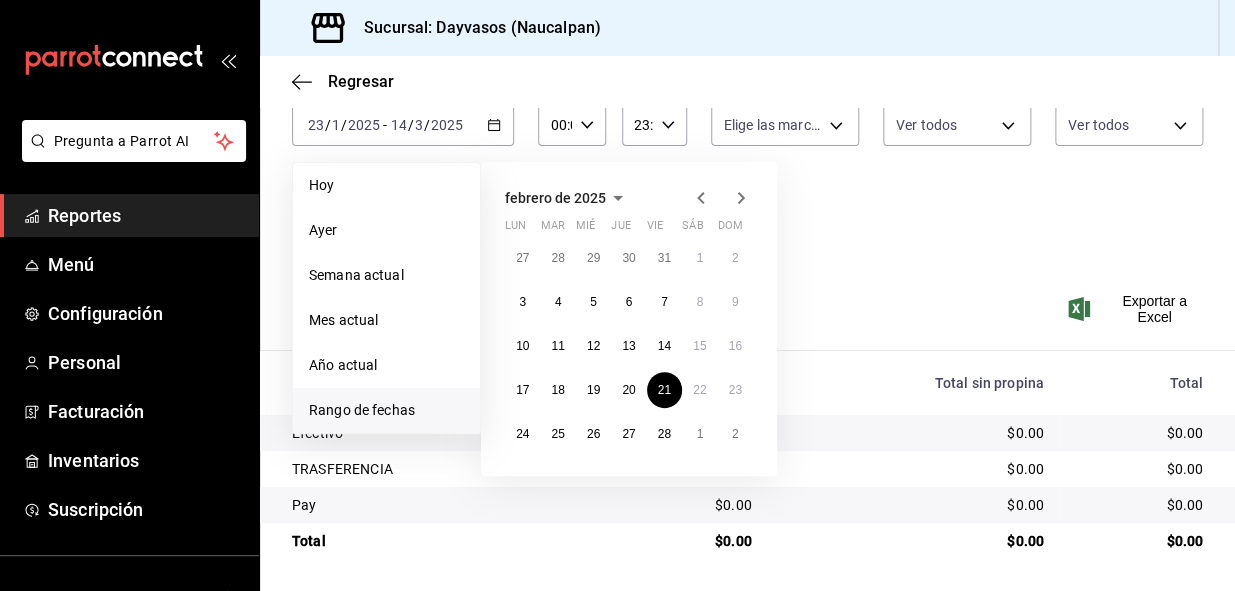 click 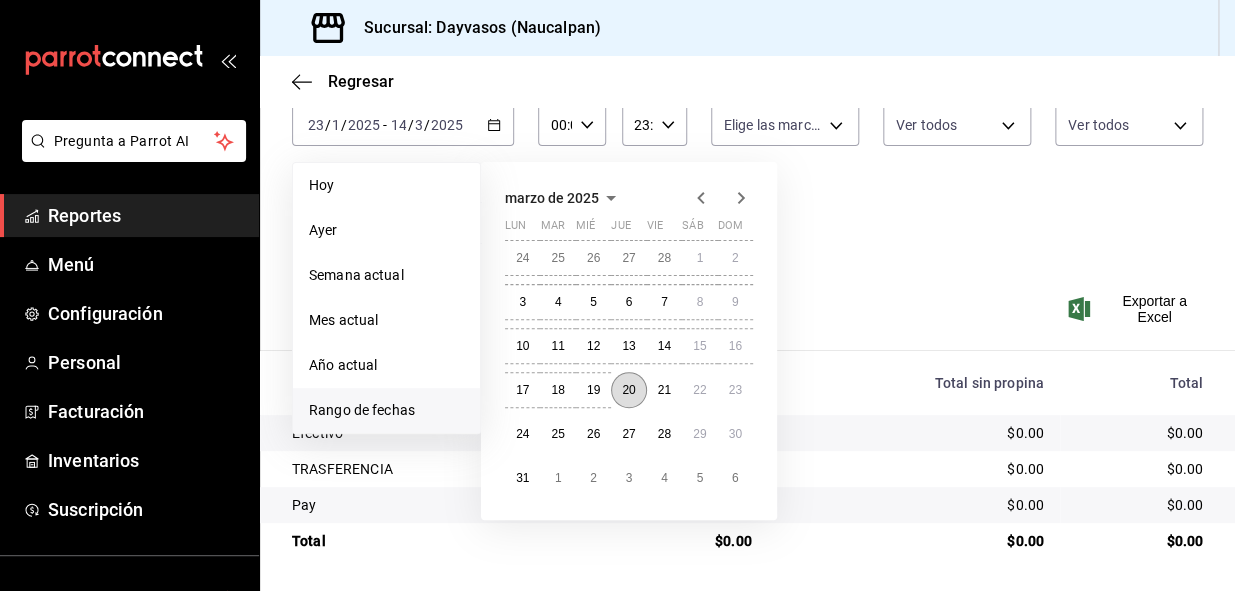 click on "20" at bounding box center [628, 390] 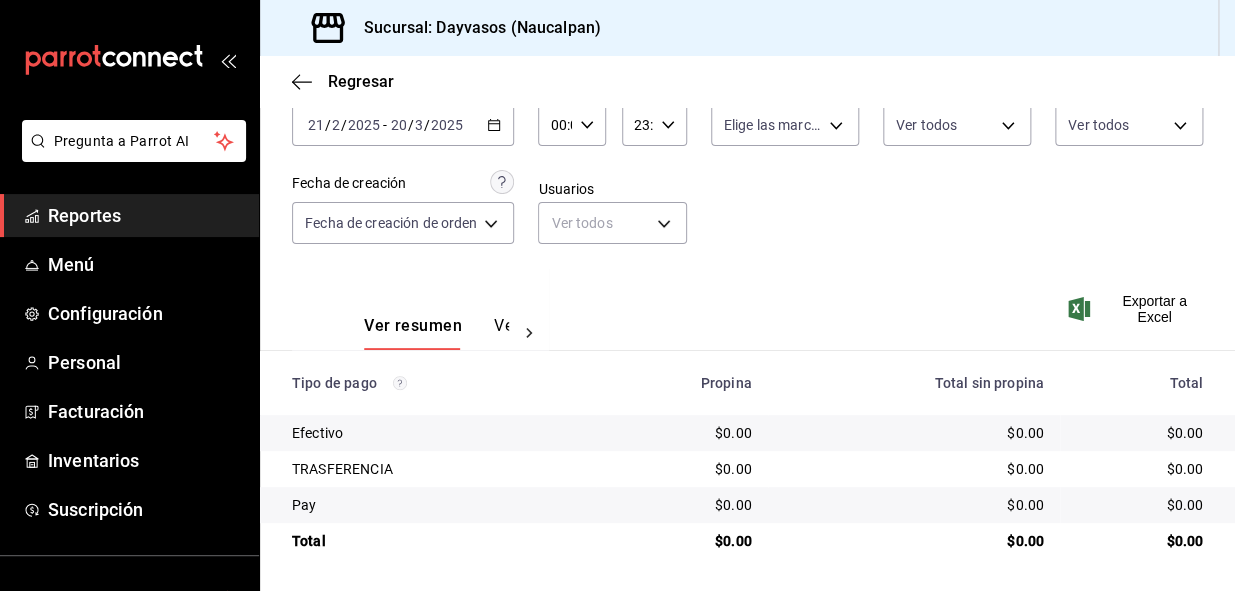 click 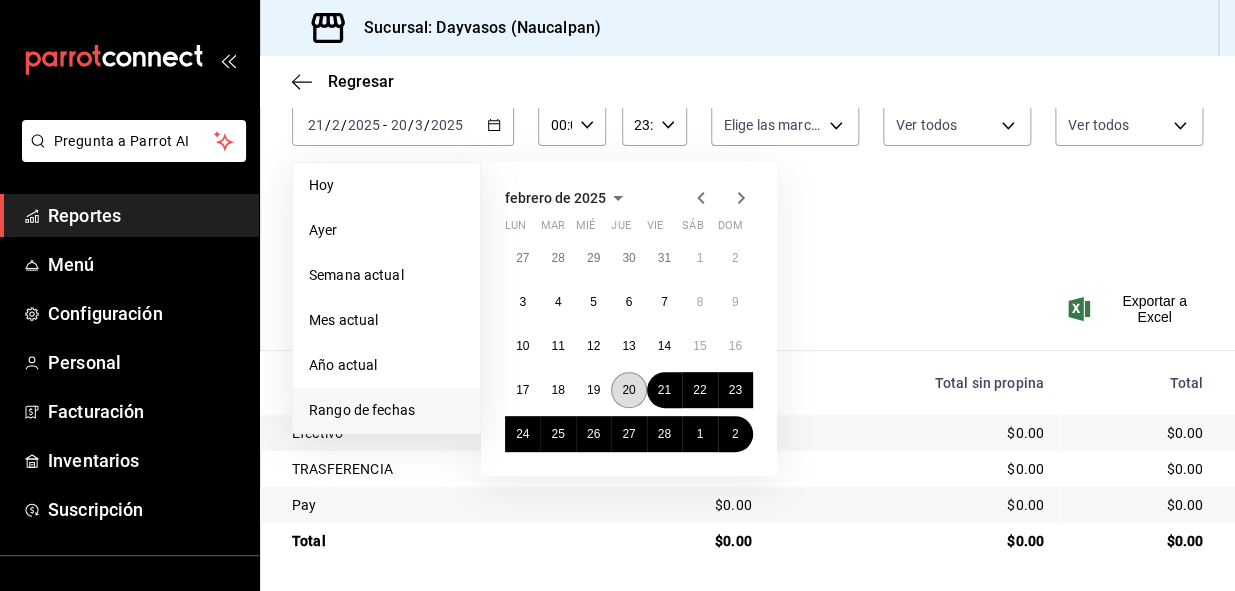 click on "20" at bounding box center [628, 390] 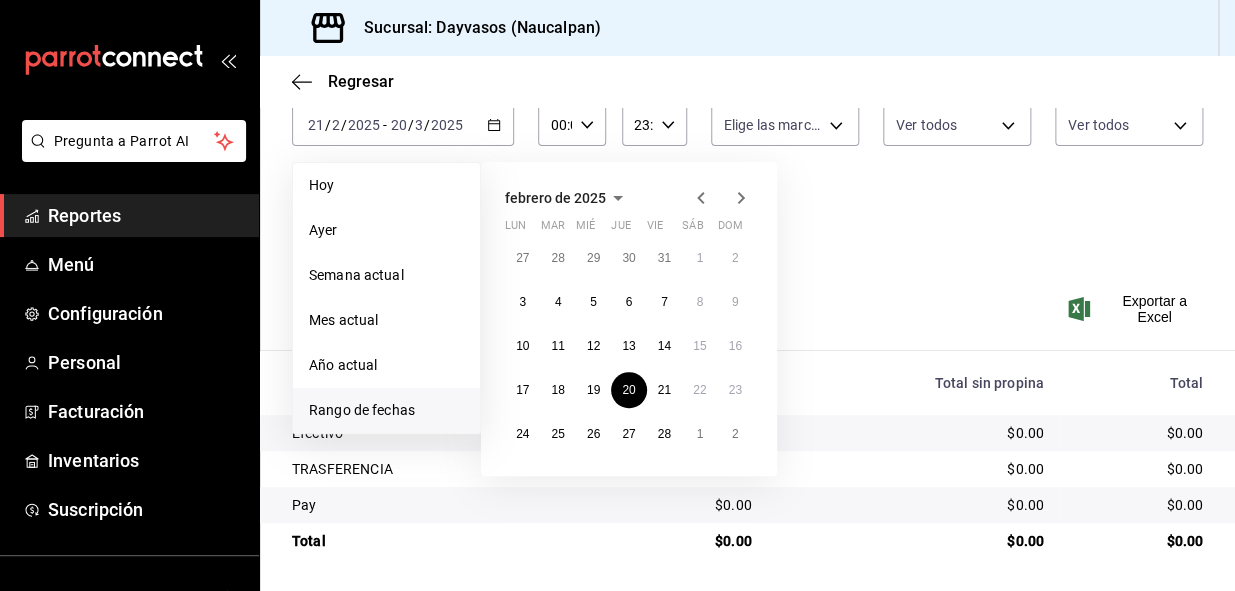 click 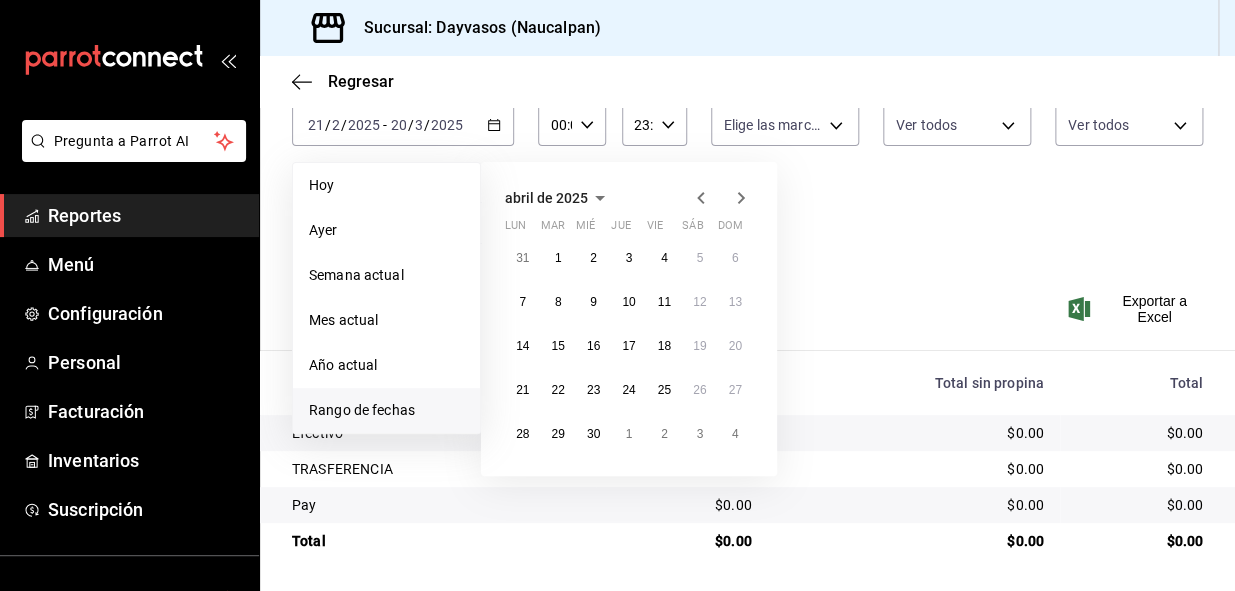 click 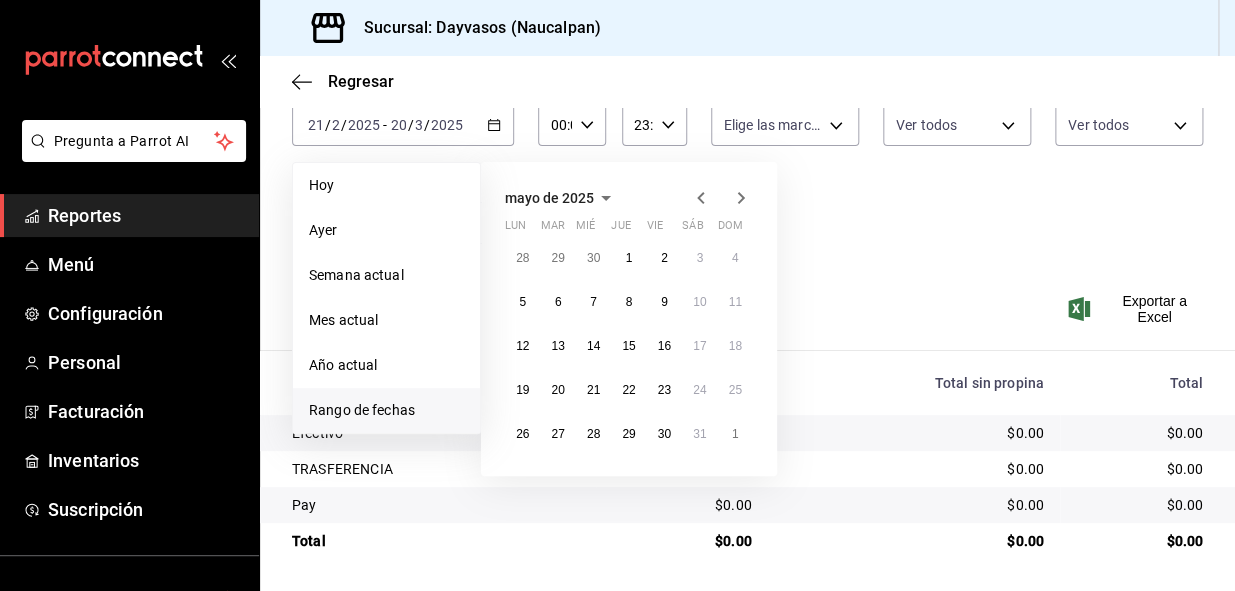 click 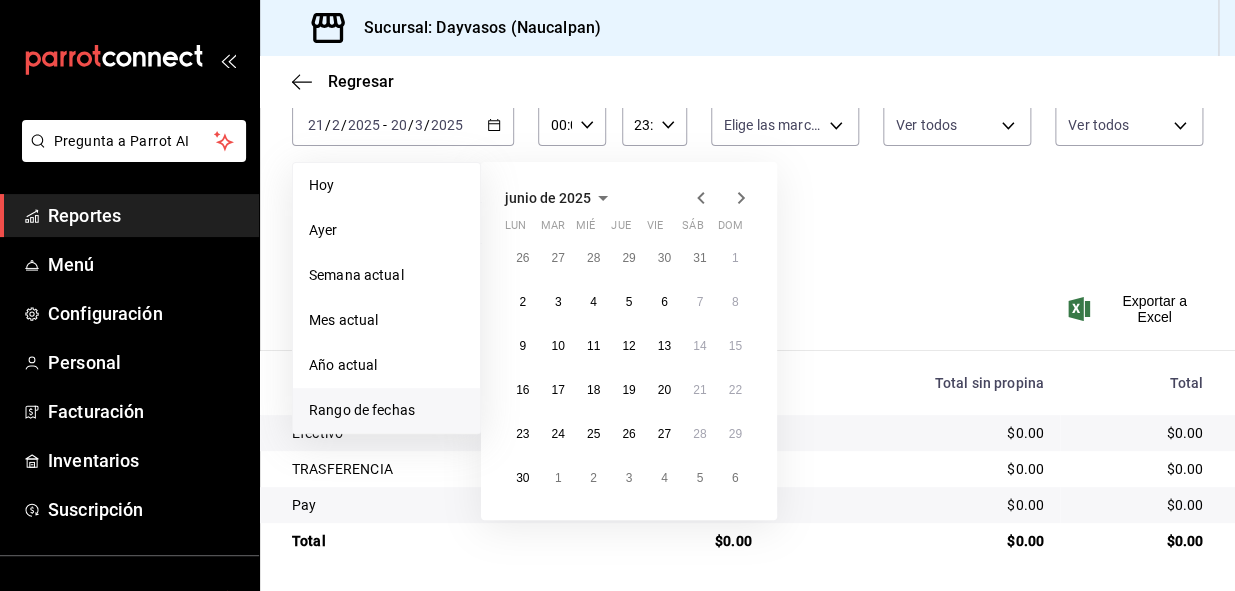 click 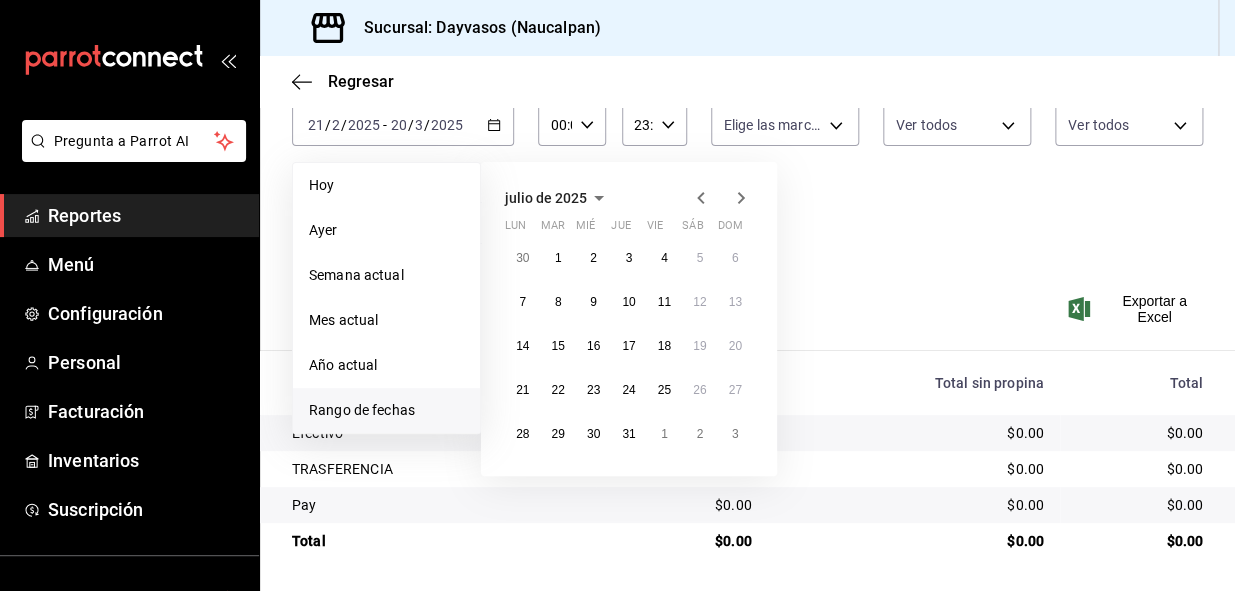click 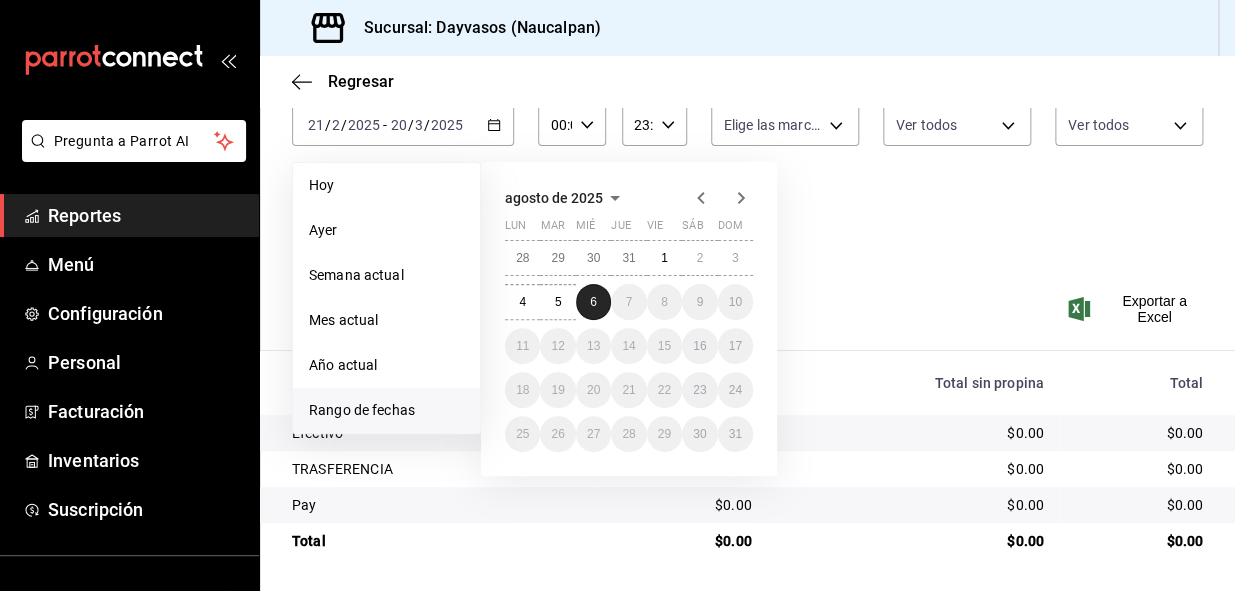 click on "6" at bounding box center [593, 302] 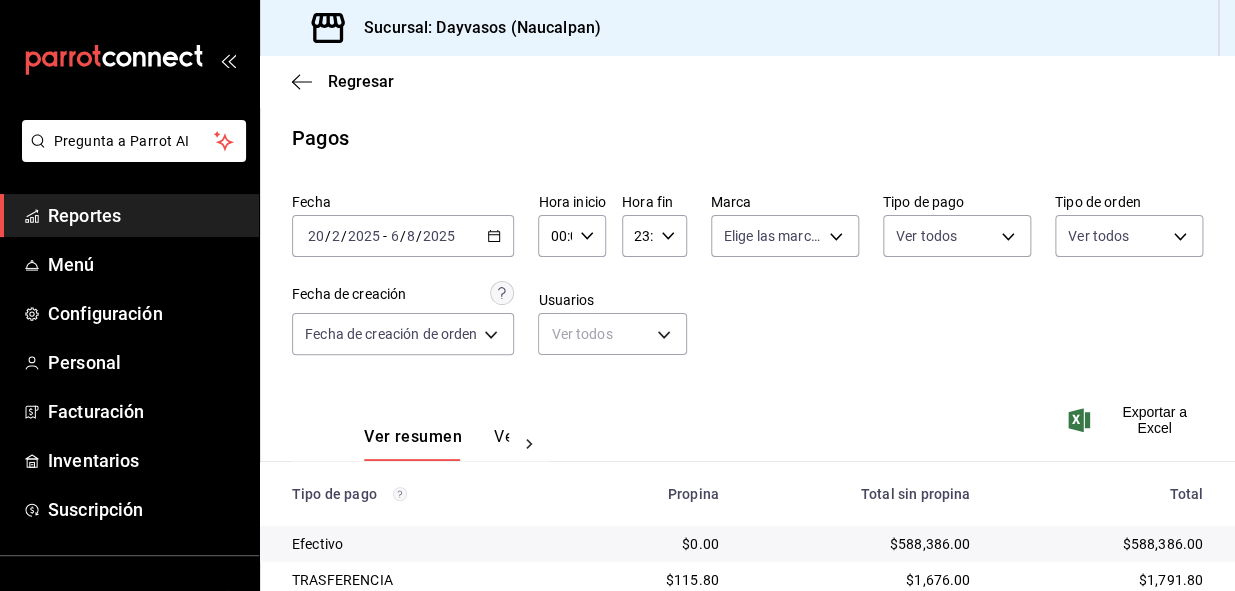 scroll, scrollTop: 111, scrollLeft: 0, axis: vertical 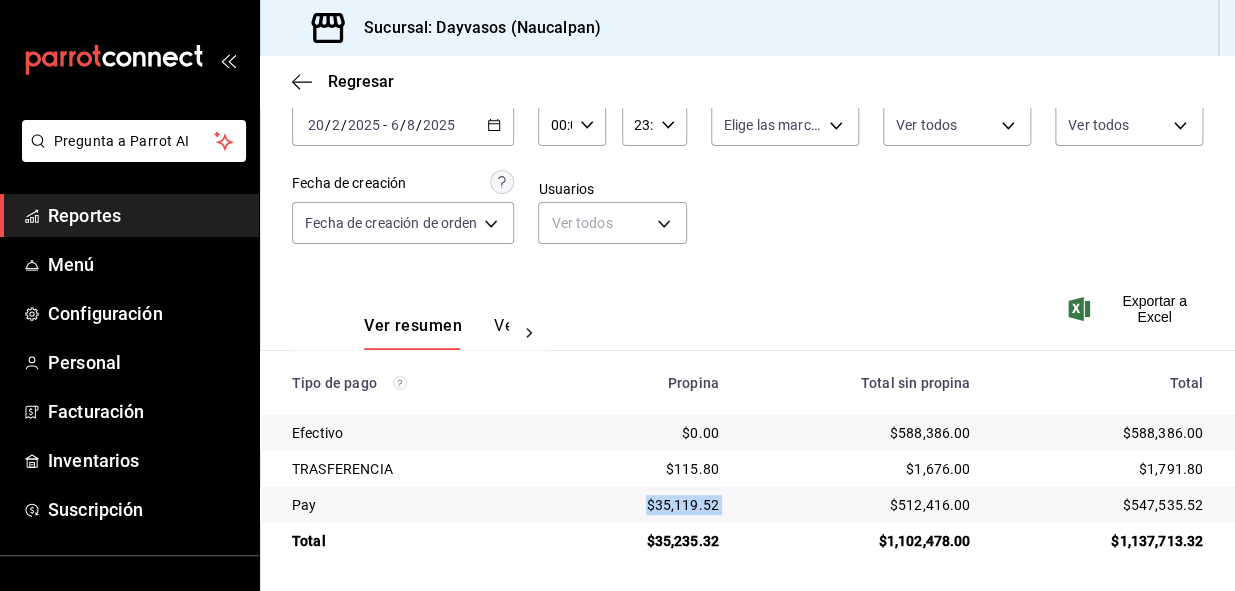 drag, startPoint x: 631, startPoint y: 504, endPoint x: 735, endPoint y: 515, distance: 104.58012 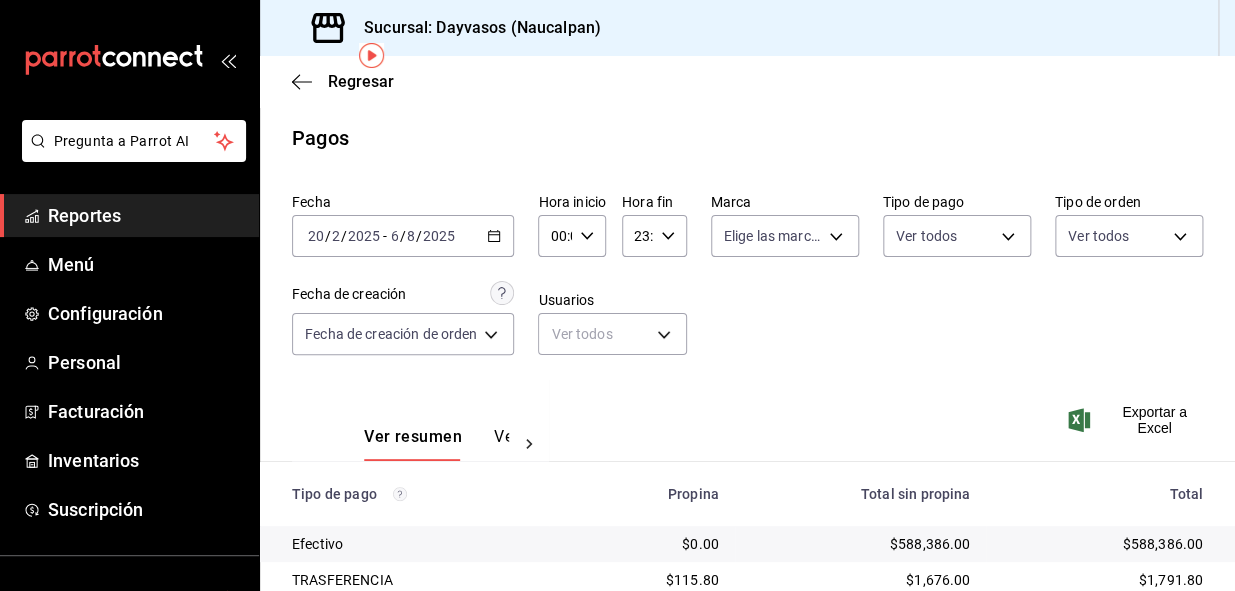 scroll, scrollTop: 111, scrollLeft: 0, axis: vertical 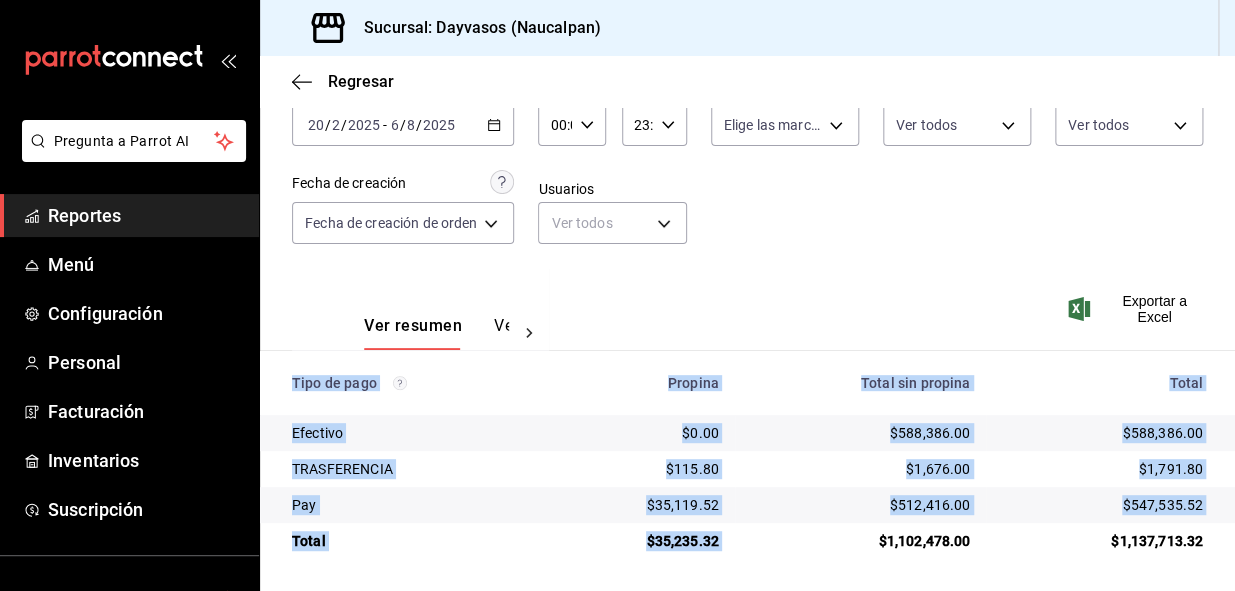 drag, startPoint x: 855, startPoint y: 530, endPoint x: 1111, endPoint y: 529, distance: 256.00195 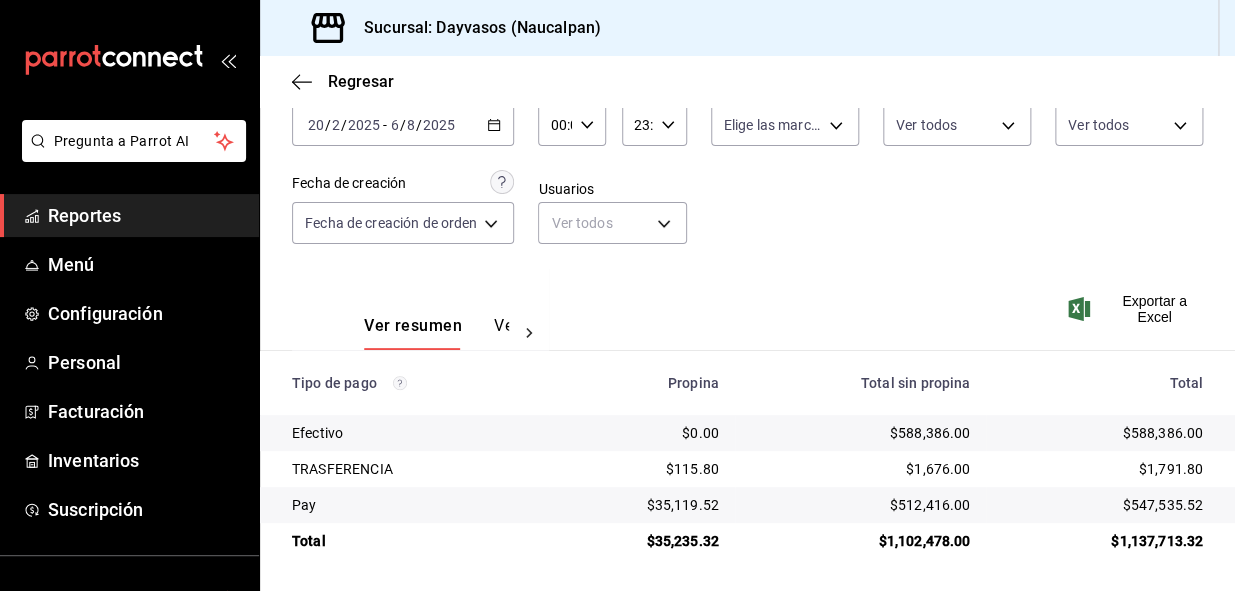 drag, startPoint x: 1111, startPoint y: 529, endPoint x: 1003, endPoint y: 460, distance: 128.16005 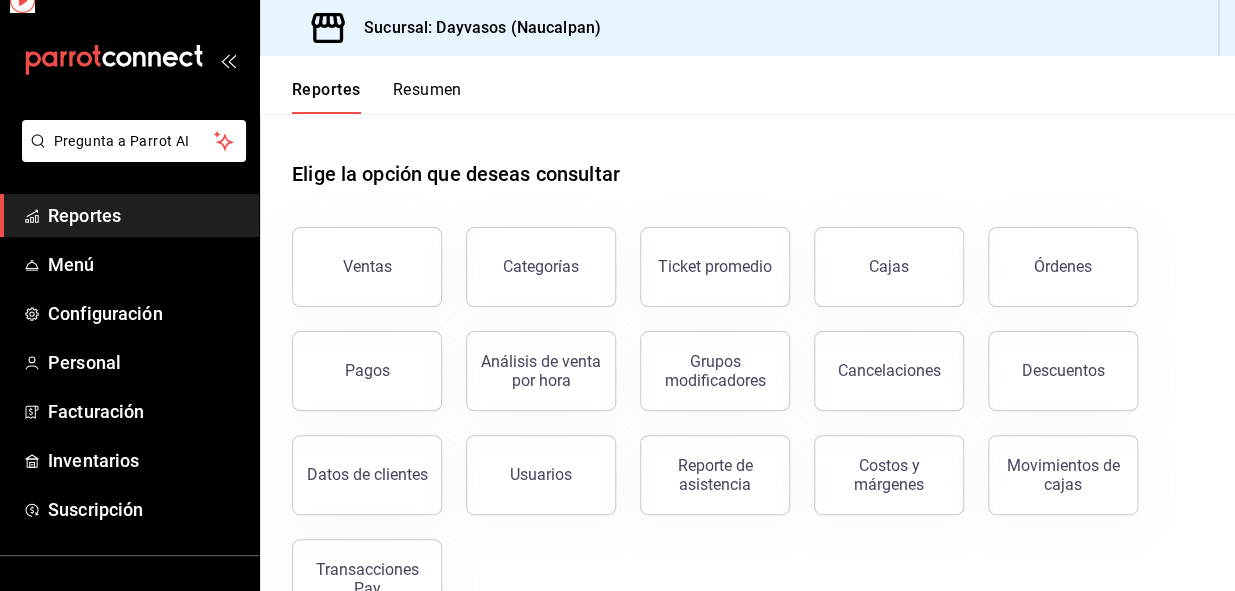 click on "Reportes" at bounding box center (145, 215) 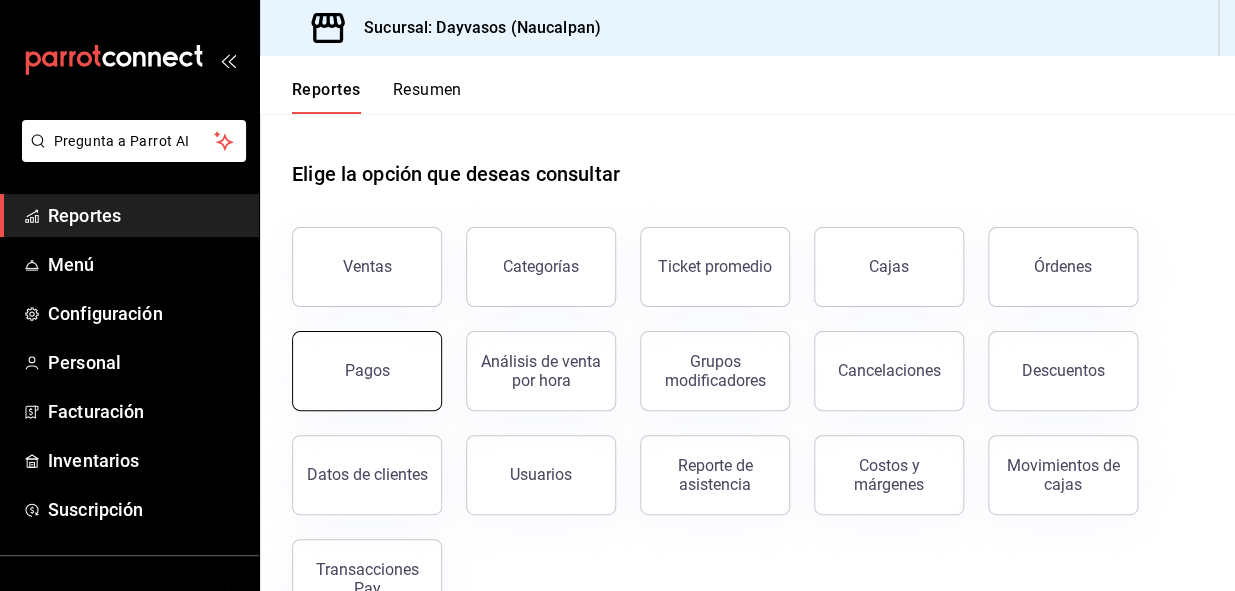 click on "Pagos" at bounding box center (367, 370) 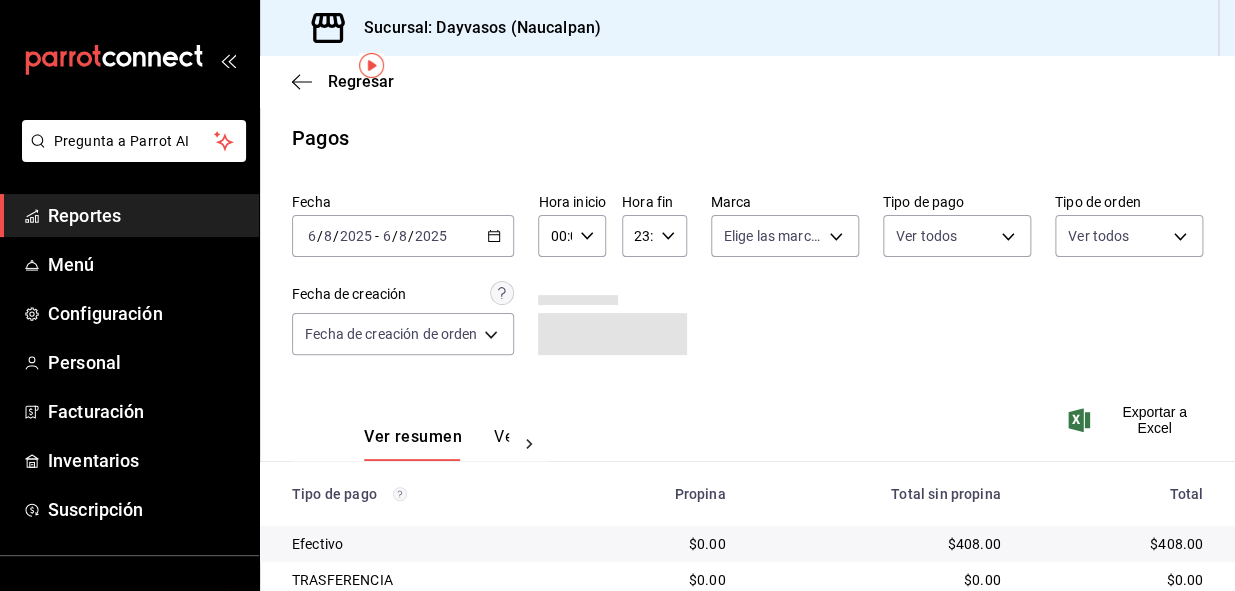scroll, scrollTop: 111, scrollLeft: 0, axis: vertical 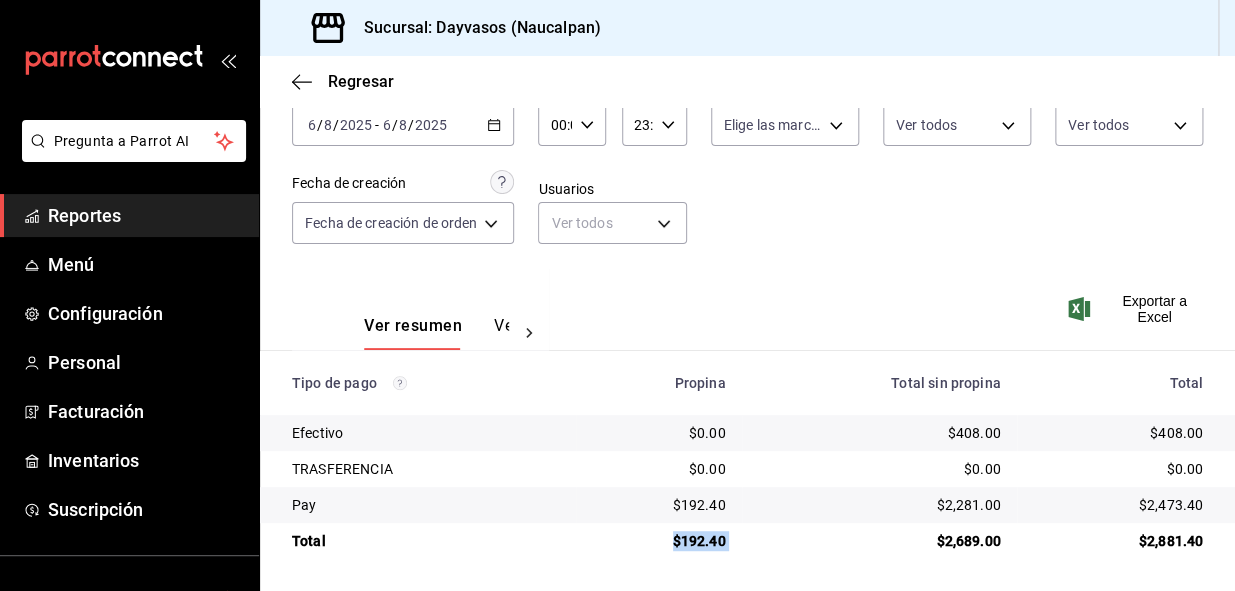 drag, startPoint x: 645, startPoint y: 549, endPoint x: 739, endPoint y: 544, distance: 94.13288 